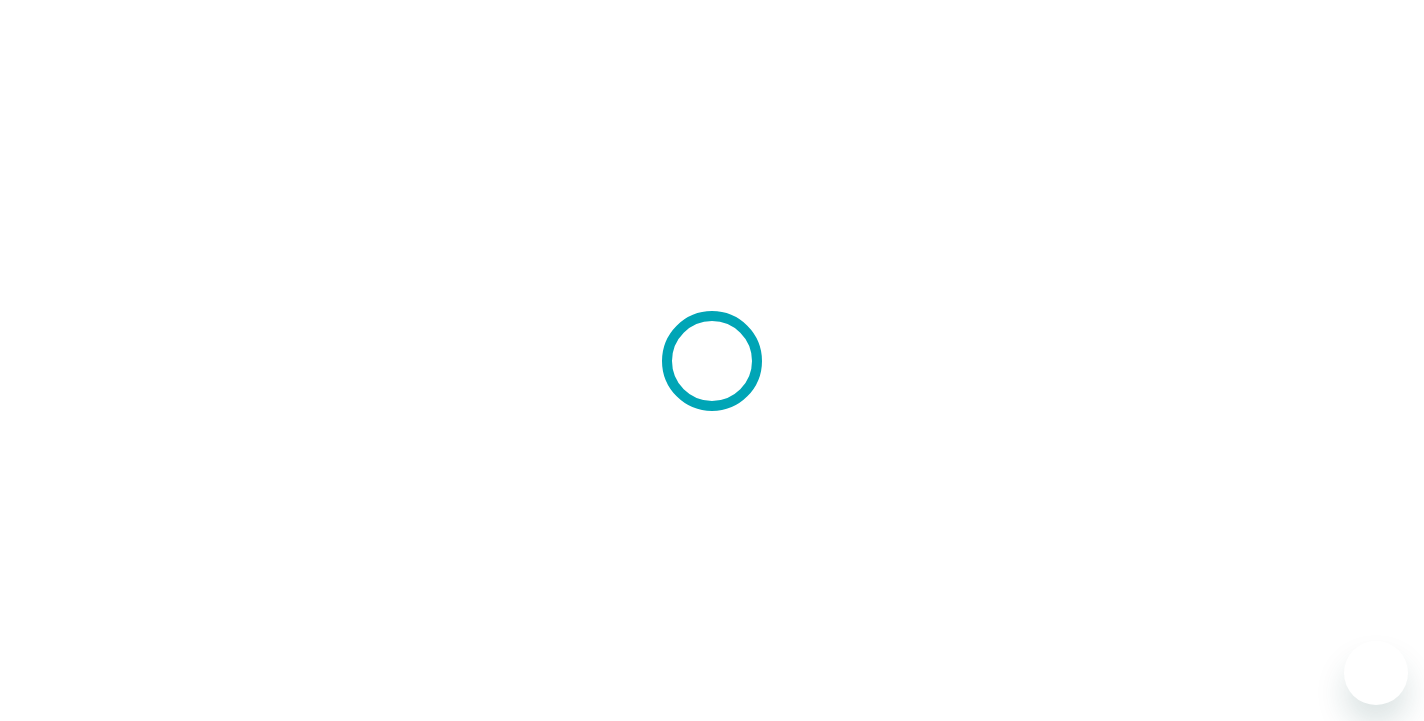 scroll, scrollTop: 0, scrollLeft: 0, axis: both 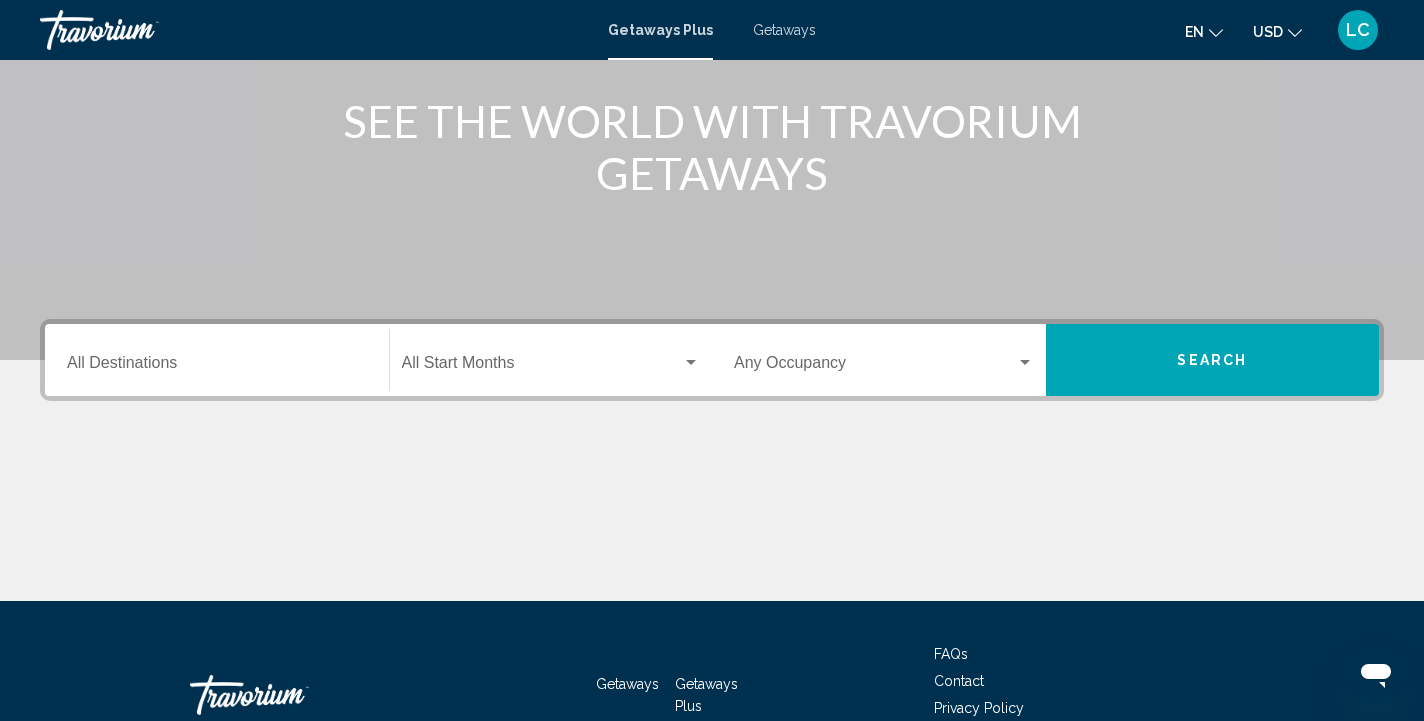 click on "Destination All Destinations" at bounding box center [217, 367] 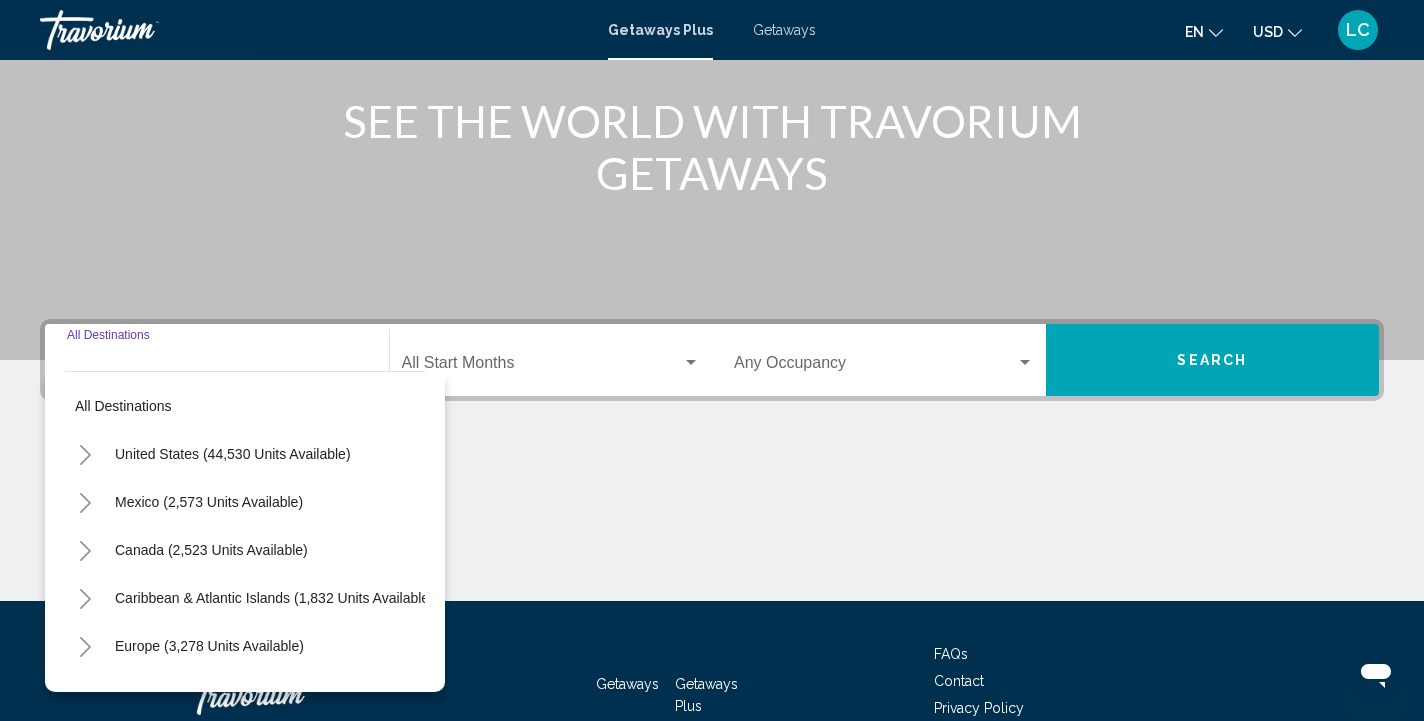scroll, scrollTop: 365, scrollLeft: 0, axis: vertical 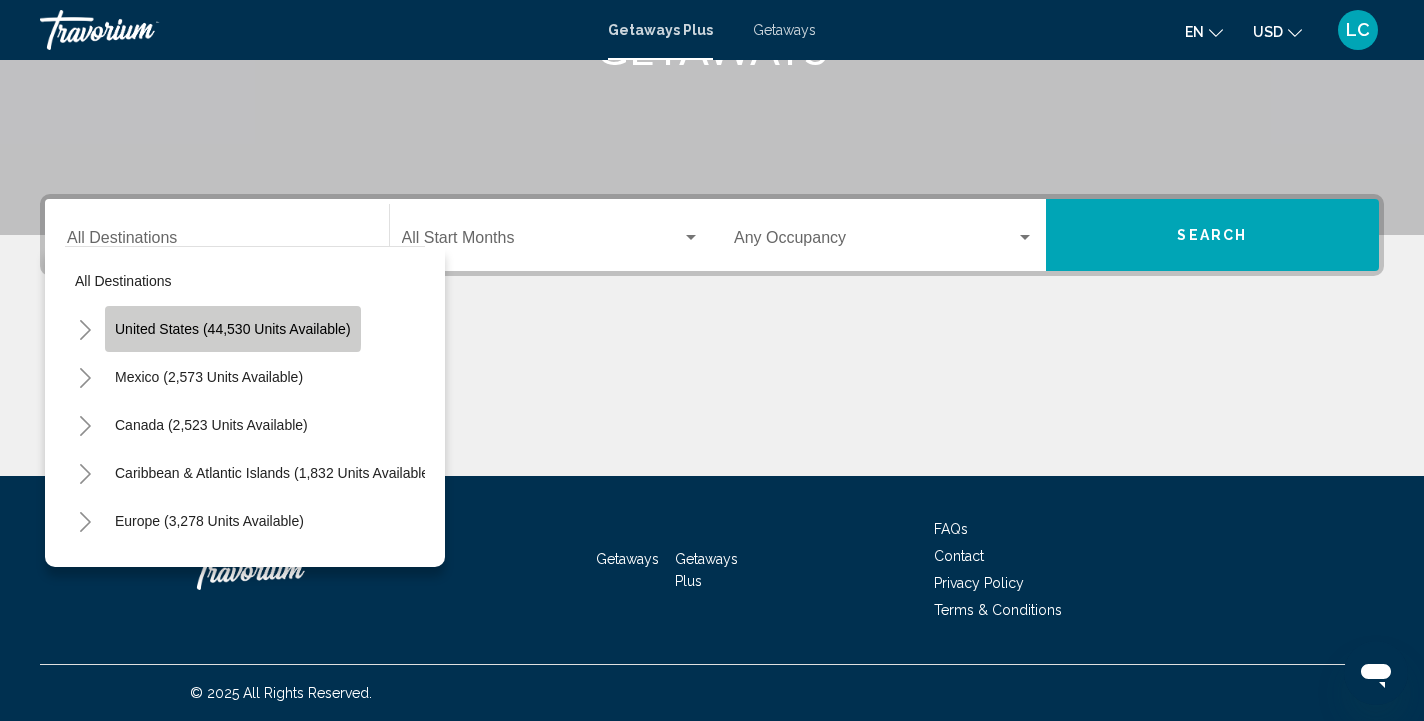 click on "United States (44,530 units available)" at bounding box center (209, 377) 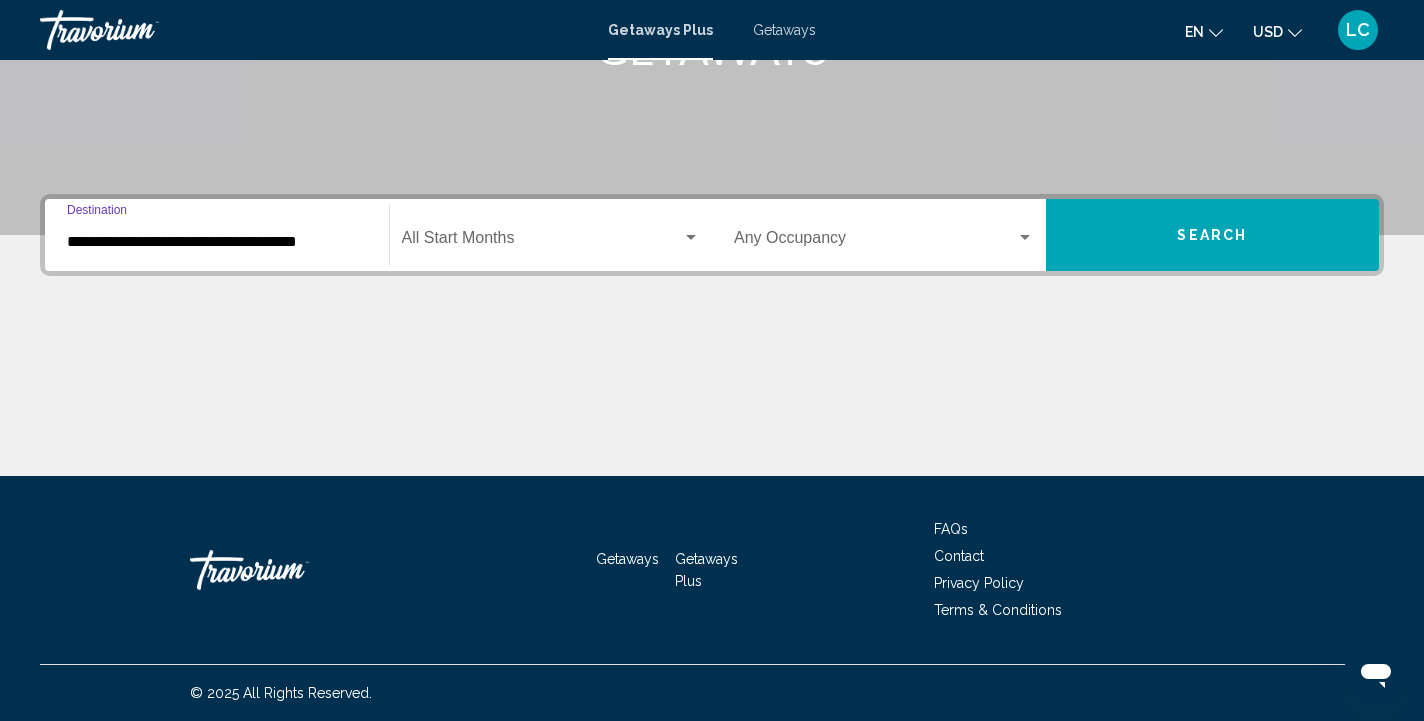 click on "**********" at bounding box center (217, 242) 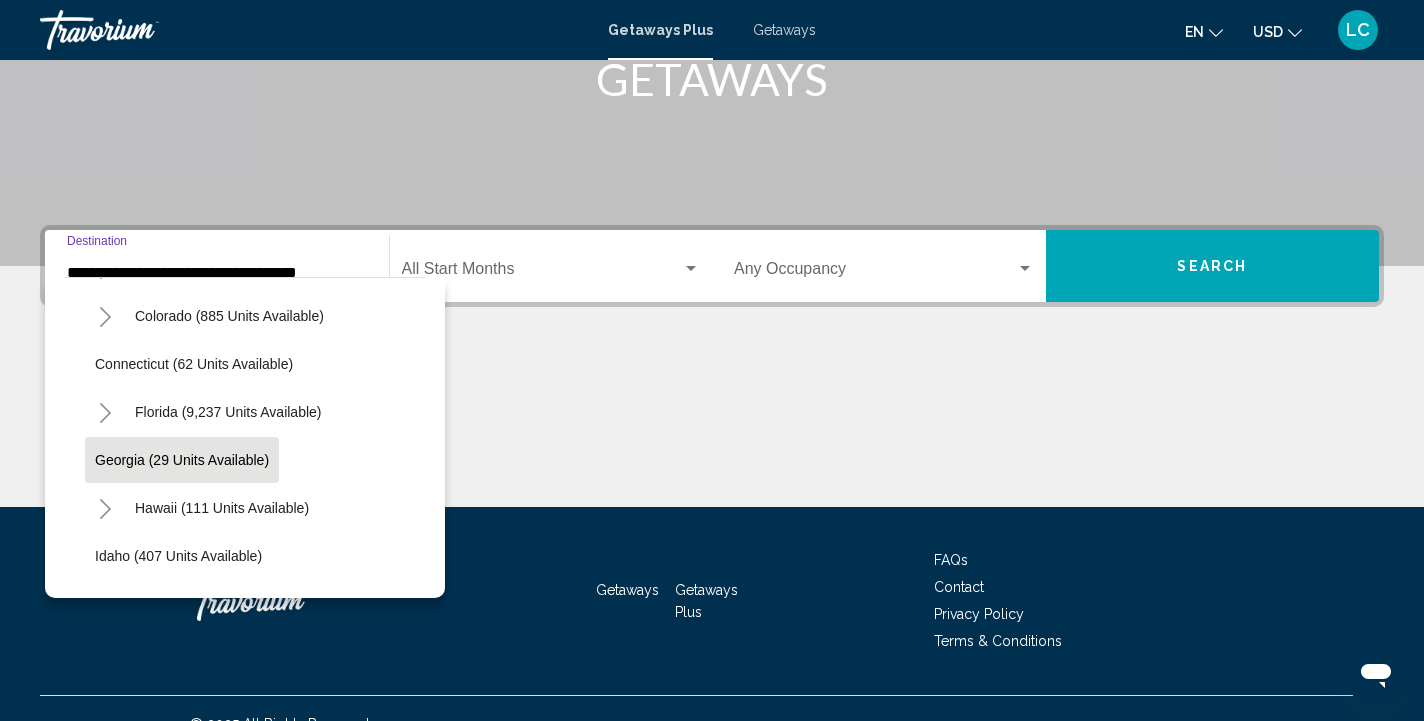 scroll, scrollTop: 237, scrollLeft: 0, axis: vertical 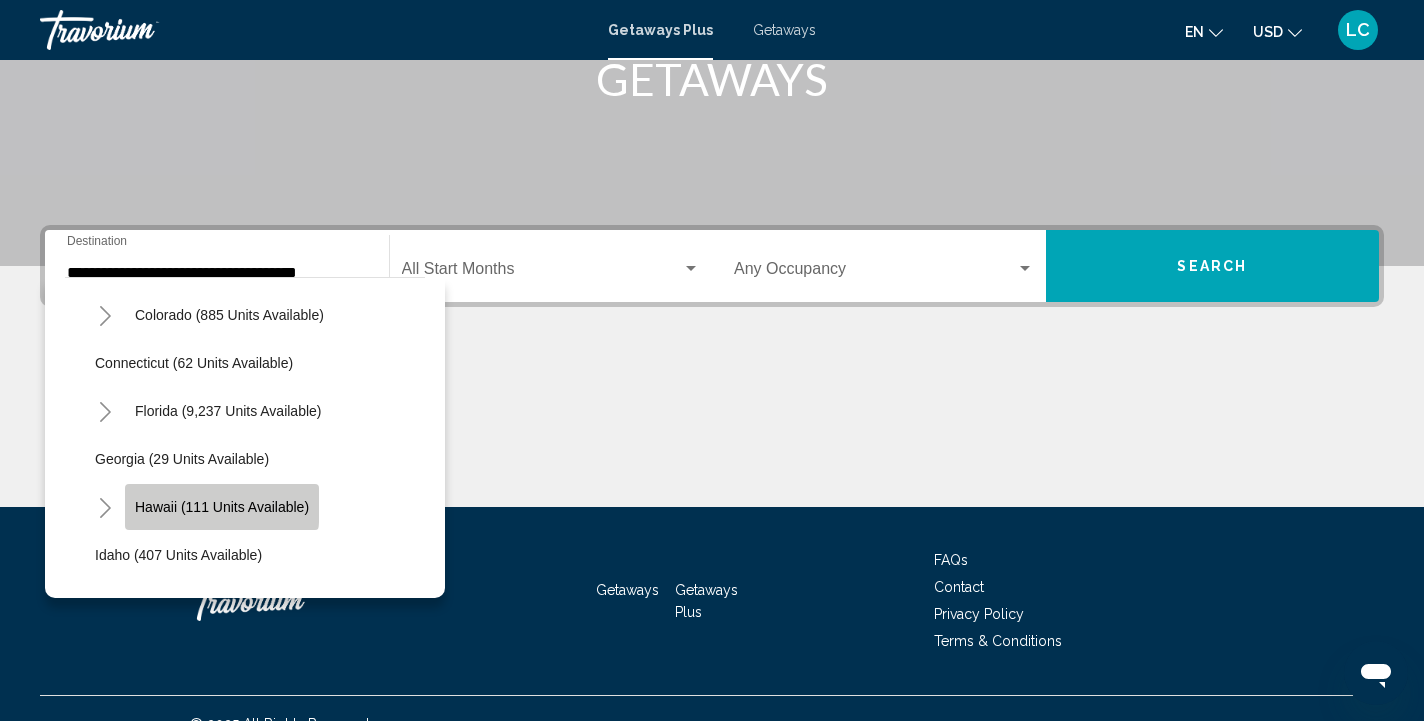 click on "Hawaii (111 units available)" 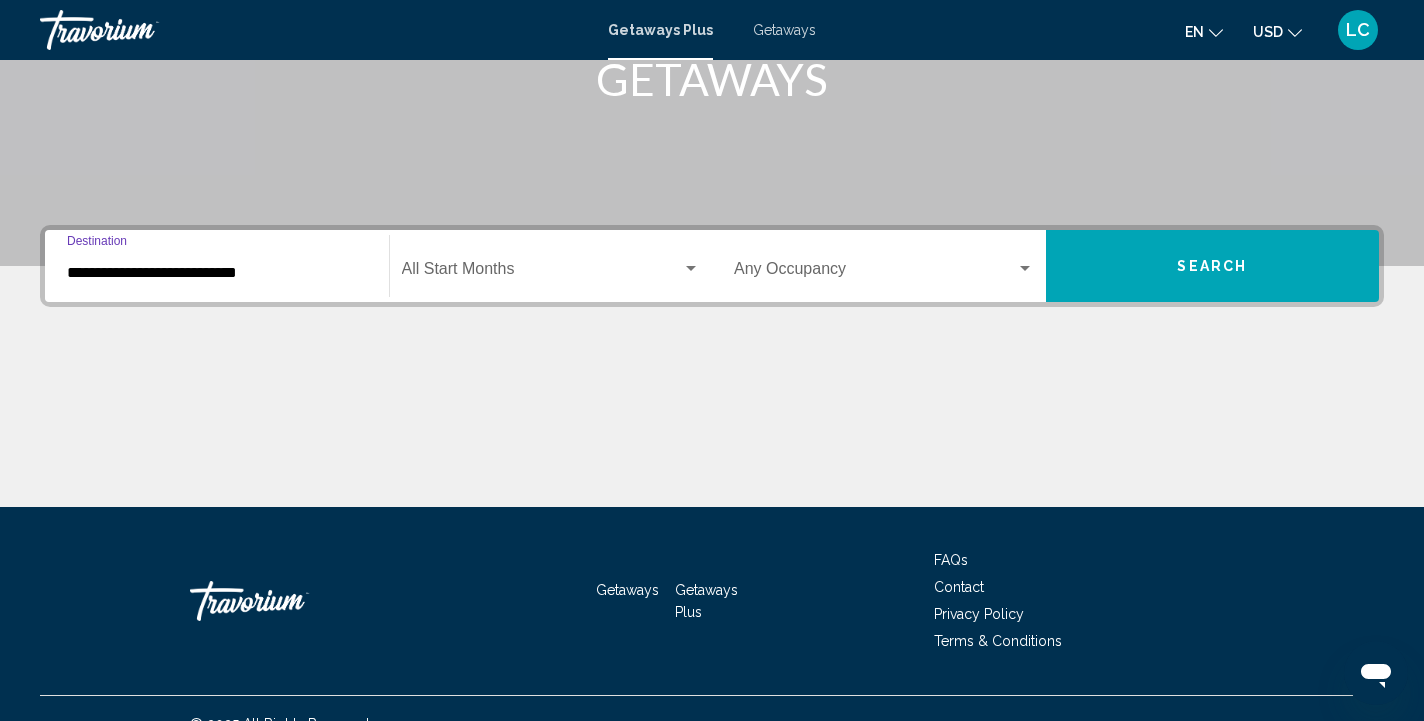 scroll, scrollTop: 365, scrollLeft: 0, axis: vertical 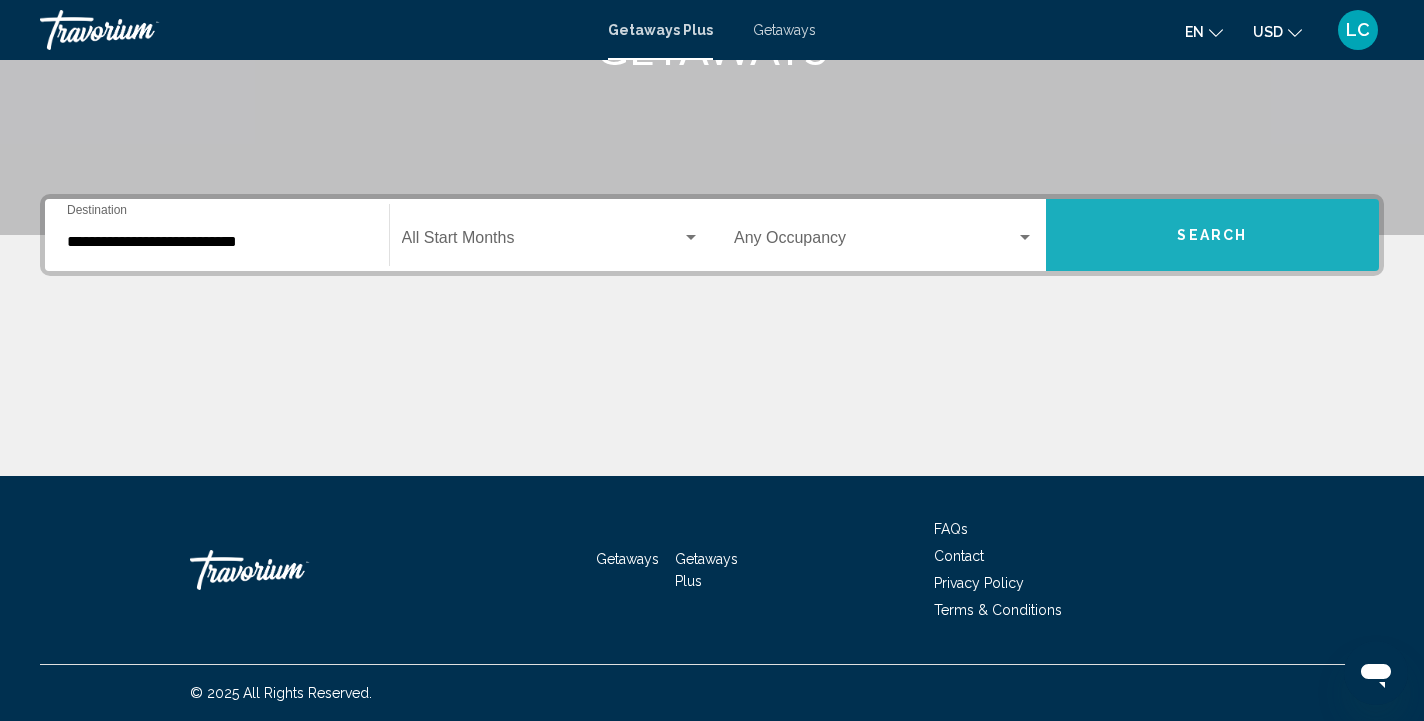 click on "Search" at bounding box center (1213, 235) 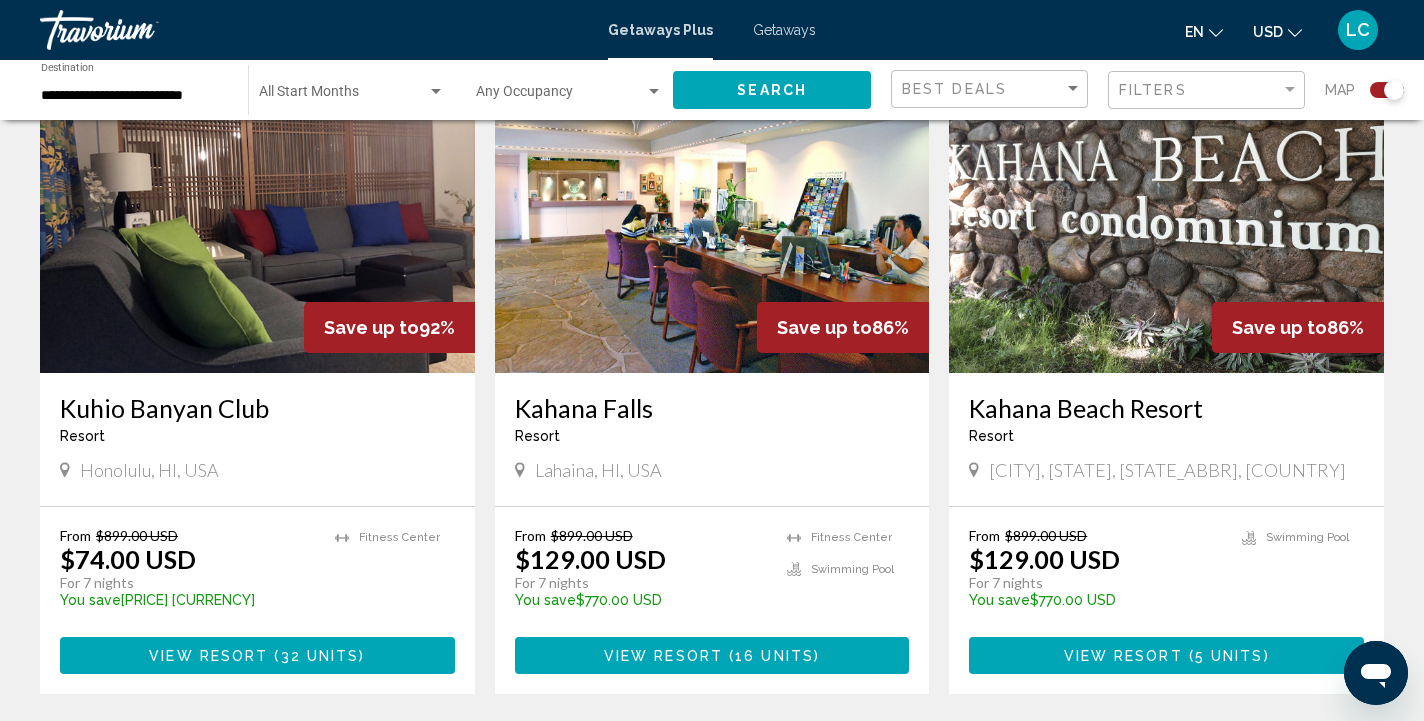 scroll, scrollTop: 776, scrollLeft: 0, axis: vertical 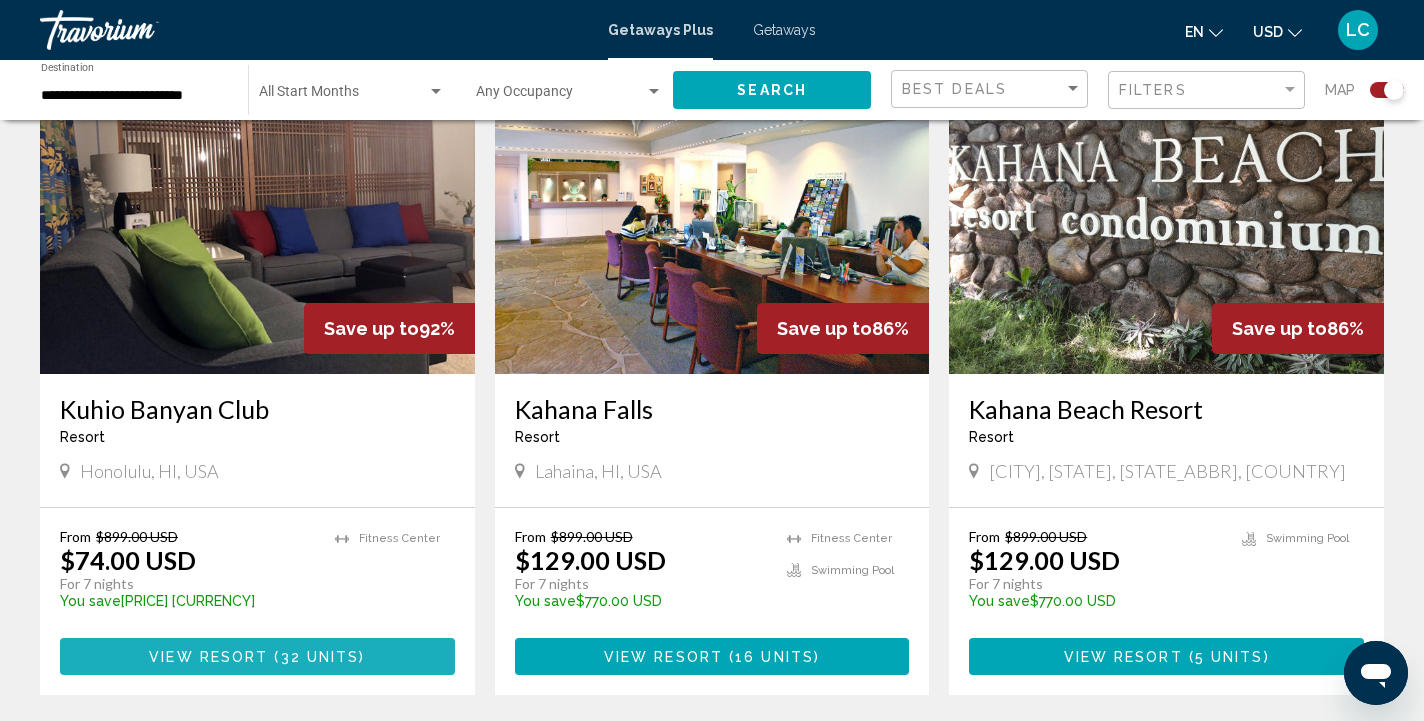 click on "View Resort" at bounding box center [208, 657] 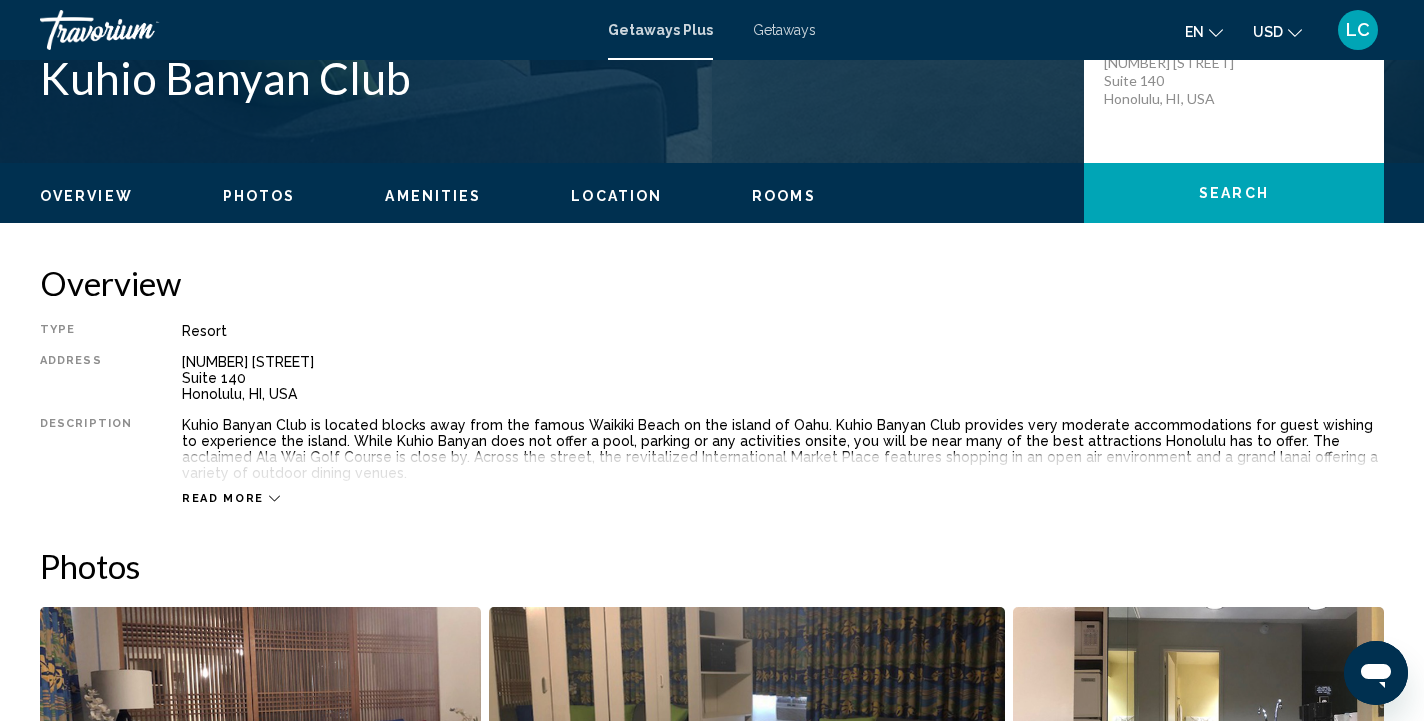 scroll, scrollTop: 457, scrollLeft: 0, axis: vertical 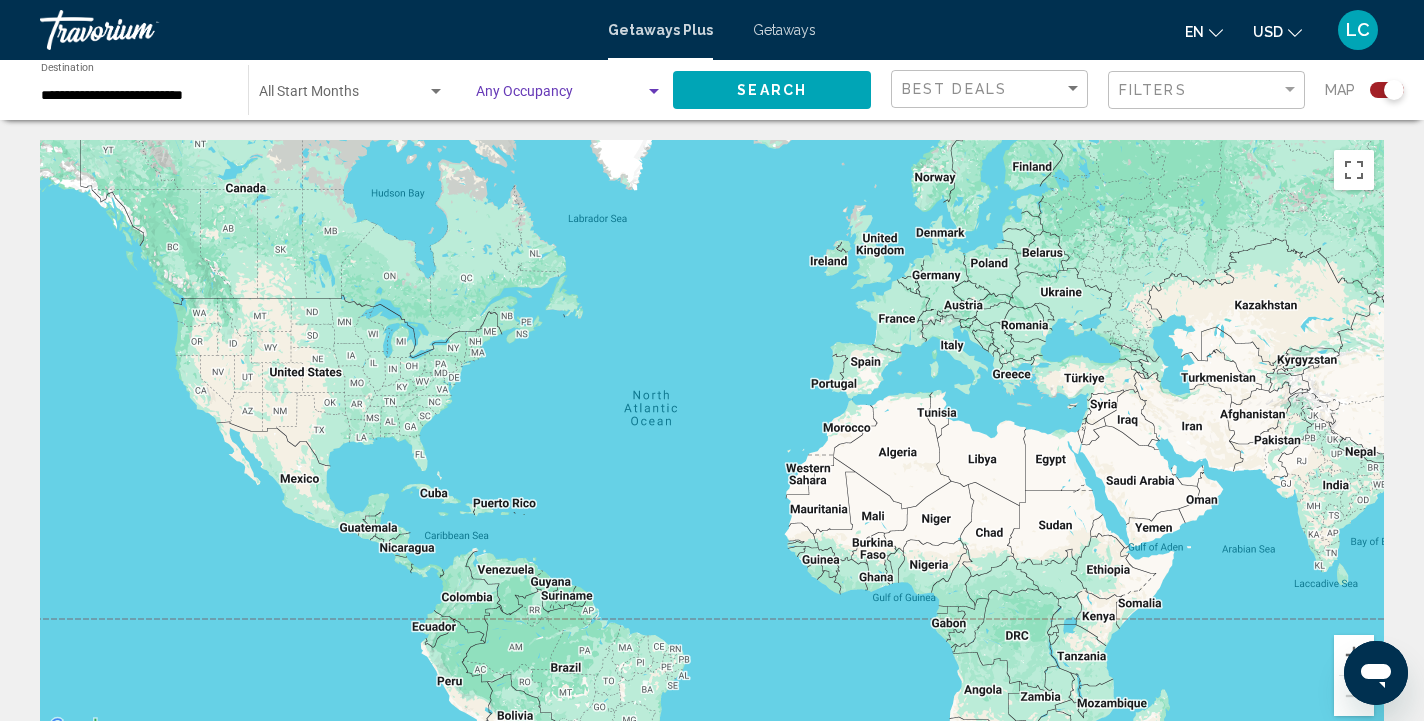 click at bounding box center [654, 91] 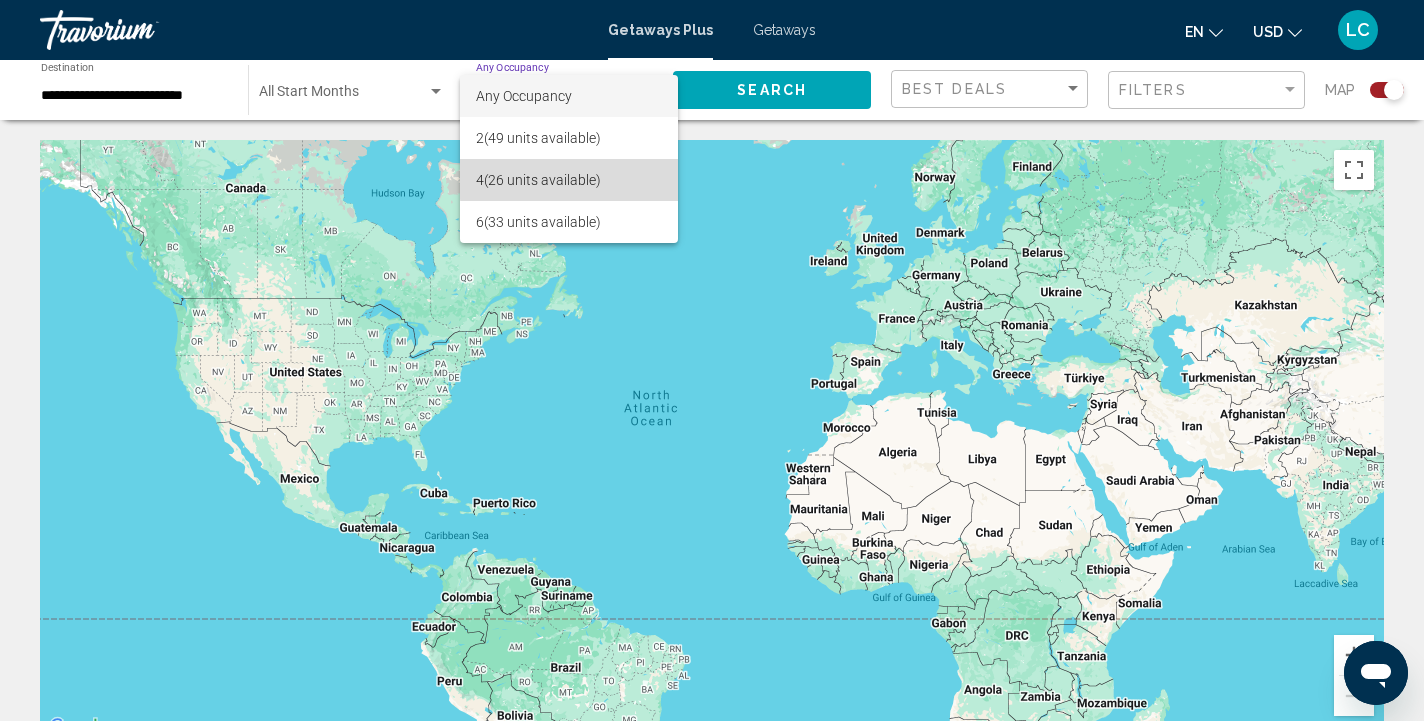 click on "[NUMBER]  ([NUMBER] units available)" at bounding box center (569, 180) 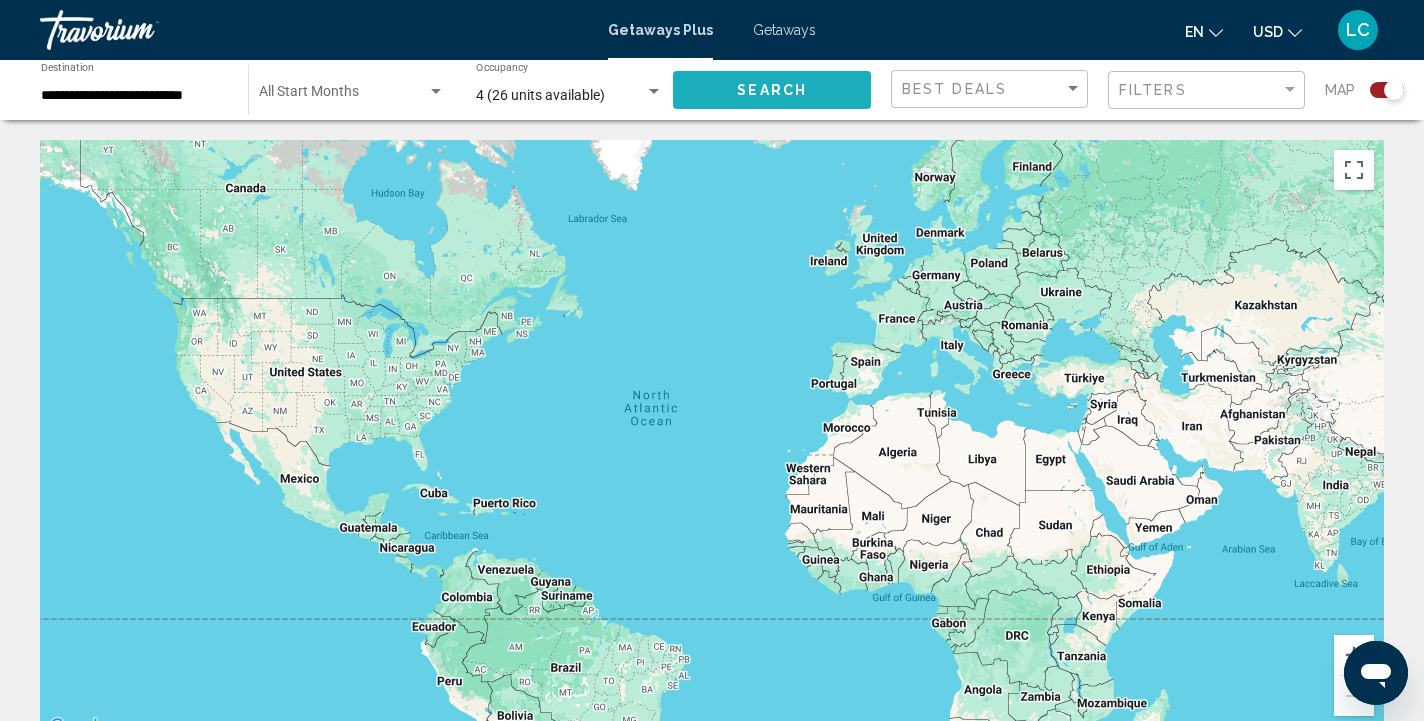 click on "Search" 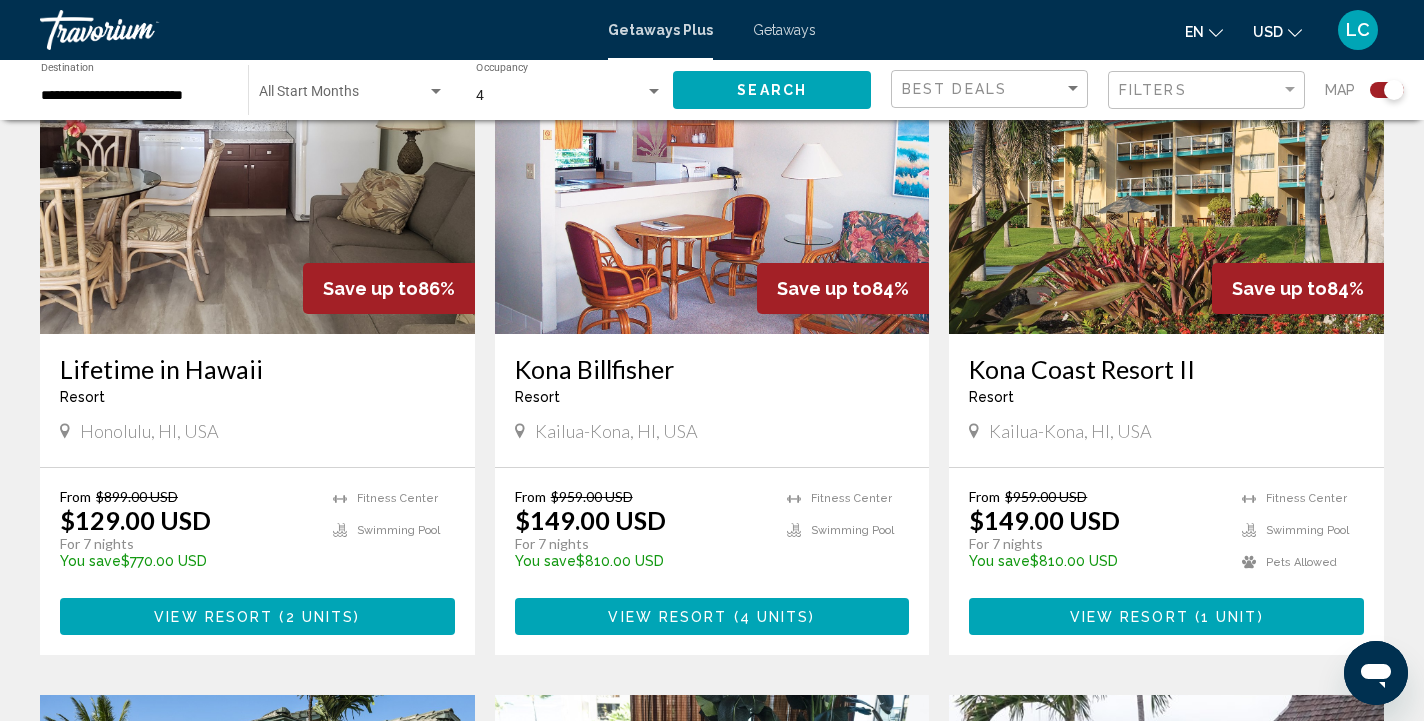 scroll, scrollTop: 815, scrollLeft: 0, axis: vertical 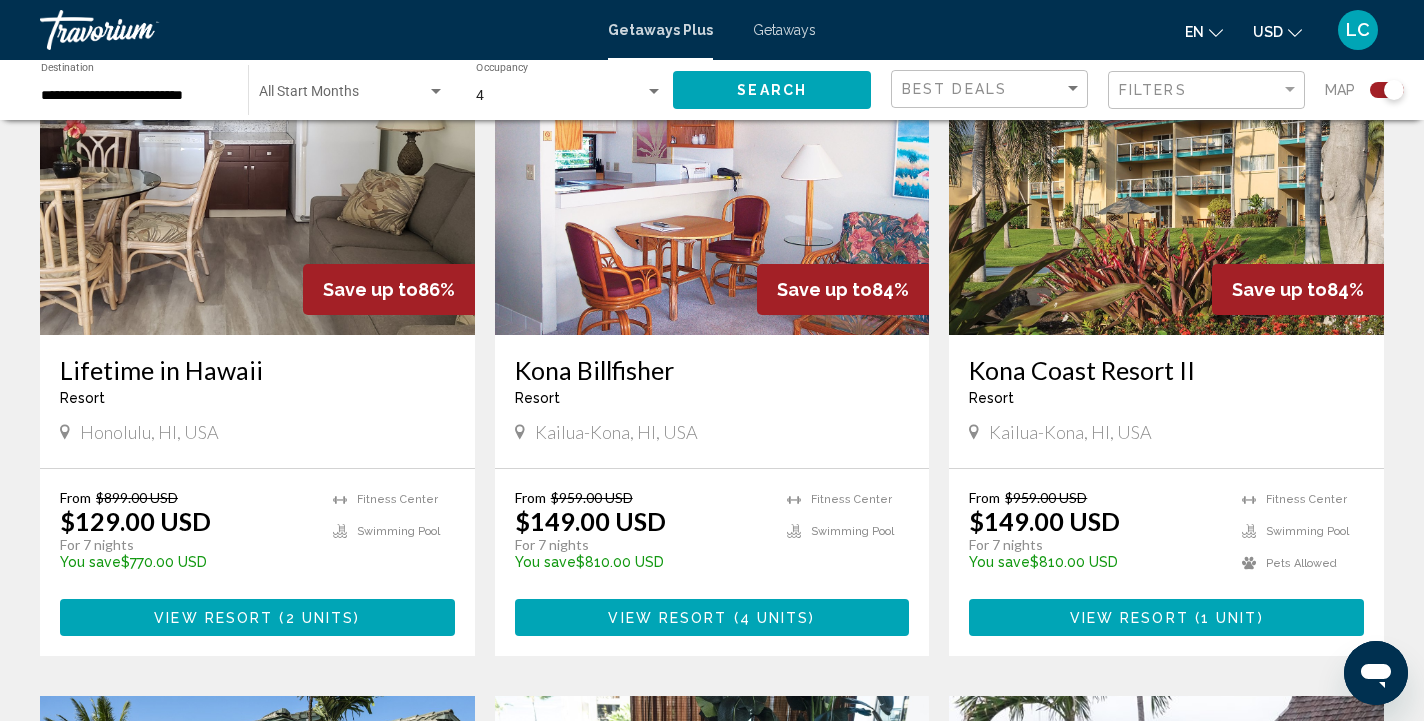 click on "( 2 units )" at bounding box center (316, 618) 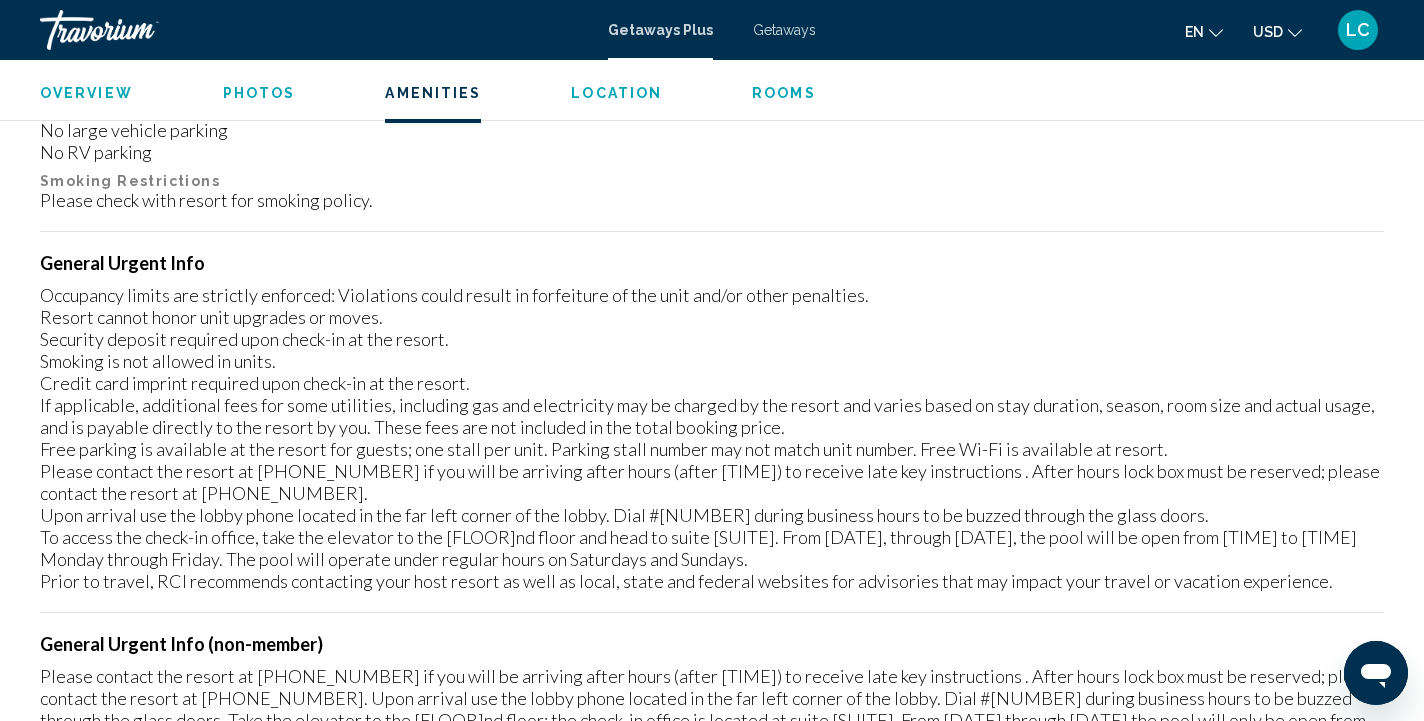 scroll, scrollTop: 1979, scrollLeft: 0, axis: vertical 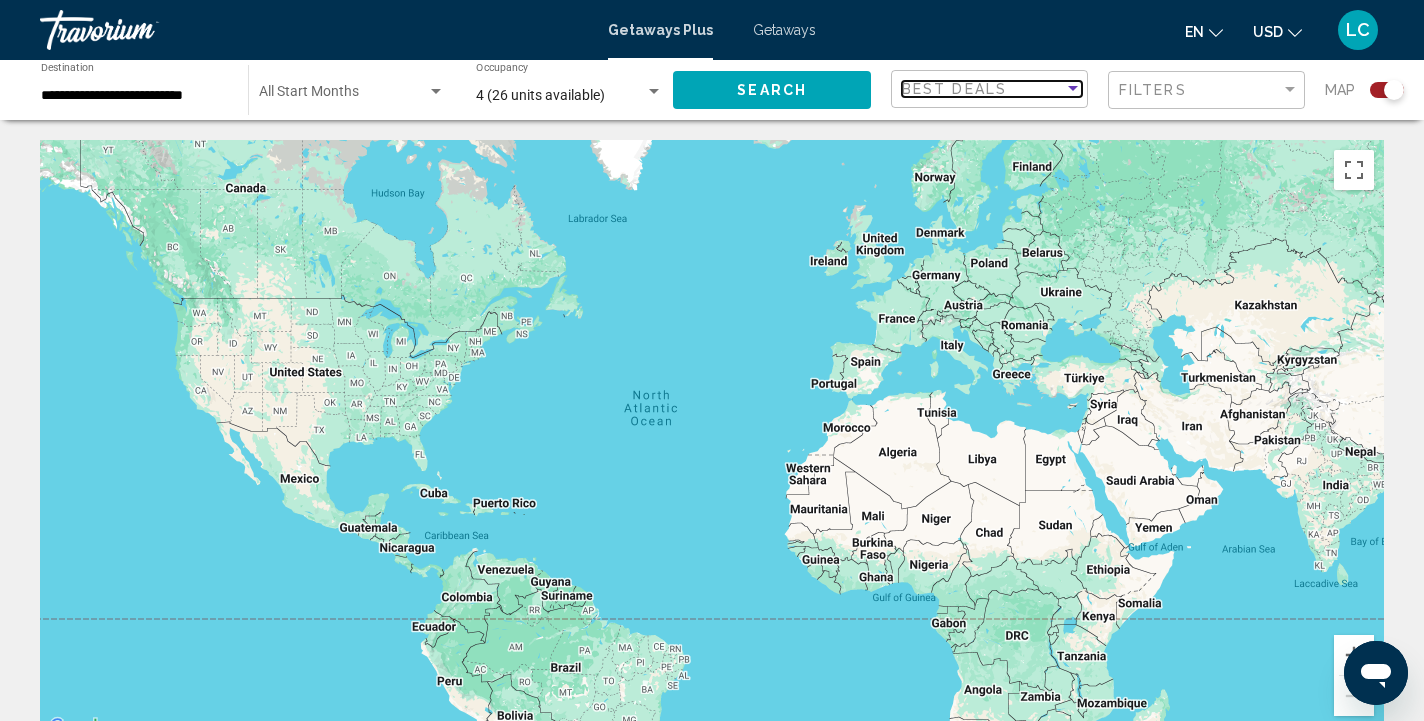 click on "Best Deals" at bounding box center [983, 89] 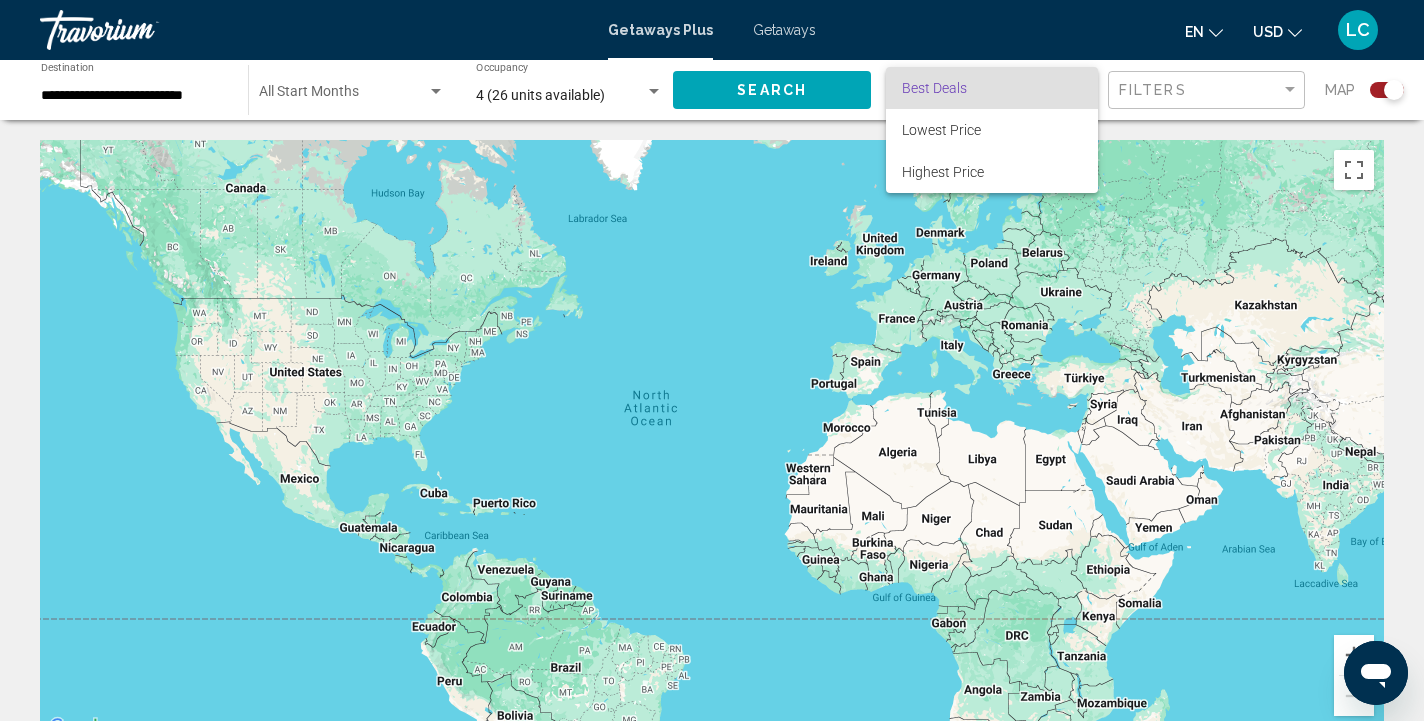 click at bounding box center (712, 360) 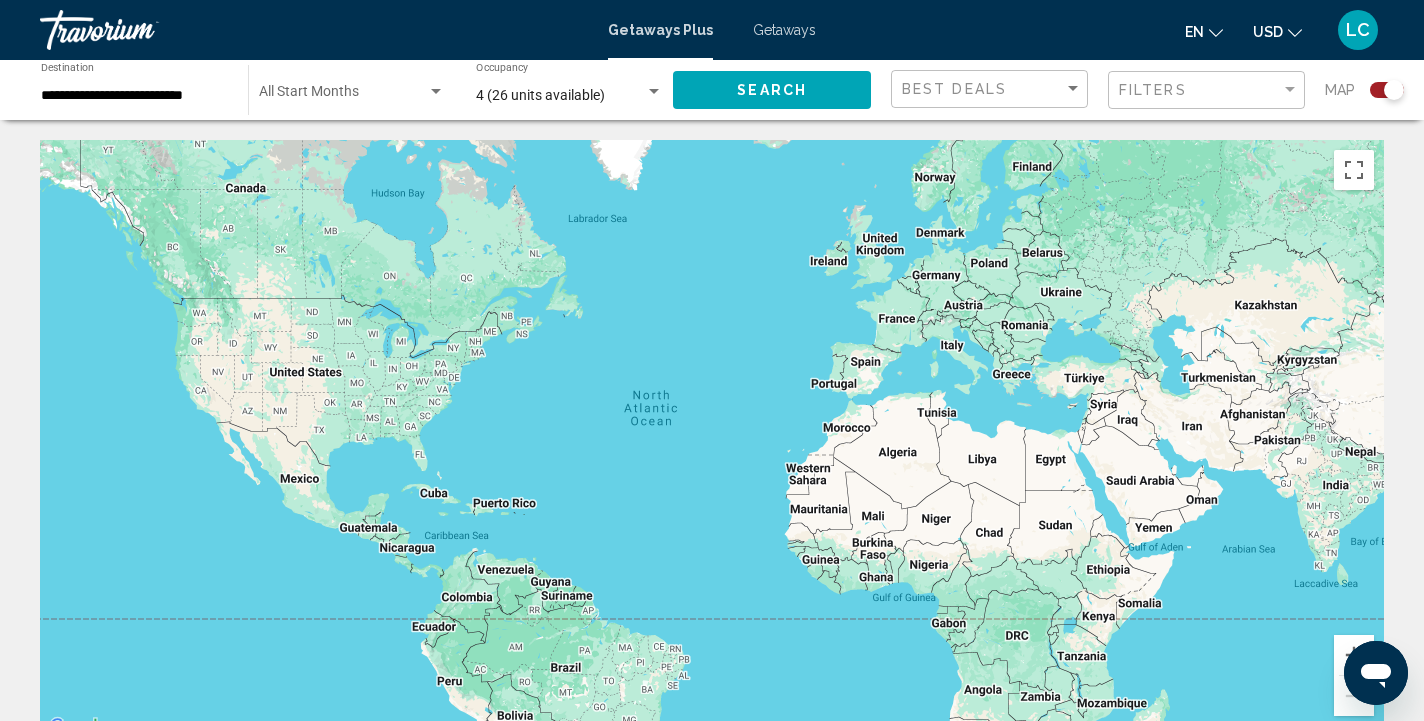 click at bounding box center (343, 96) 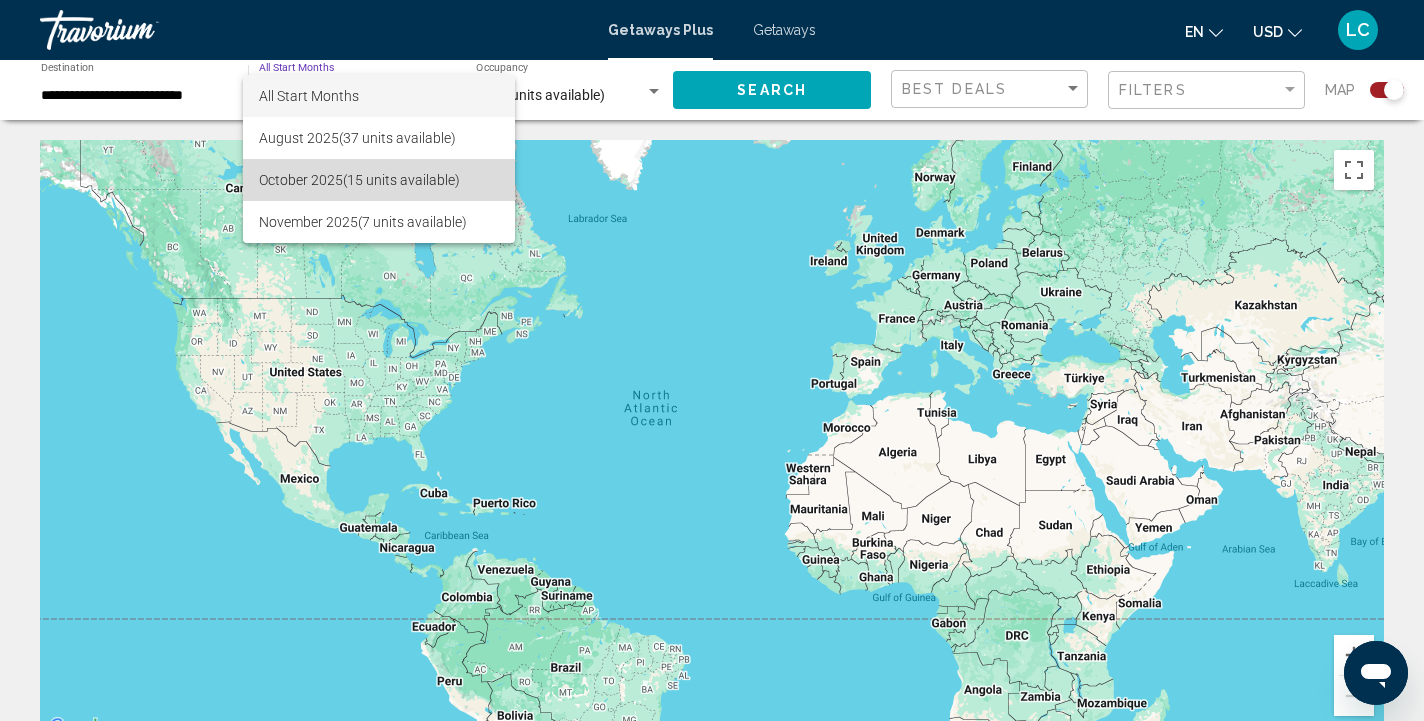 click on "[MONTH] [YEAR]  ([NUMBER] units available)" at bounding box center [379, 180] 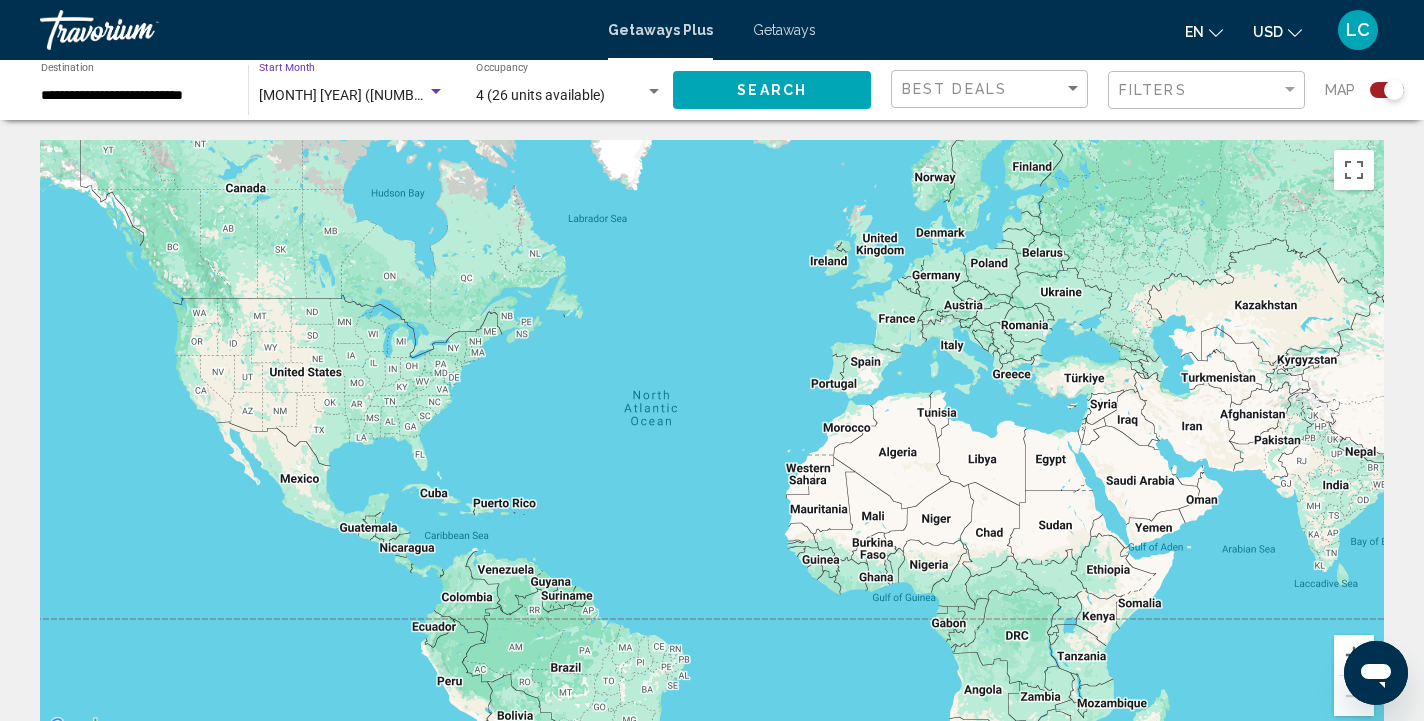 click on "Search" 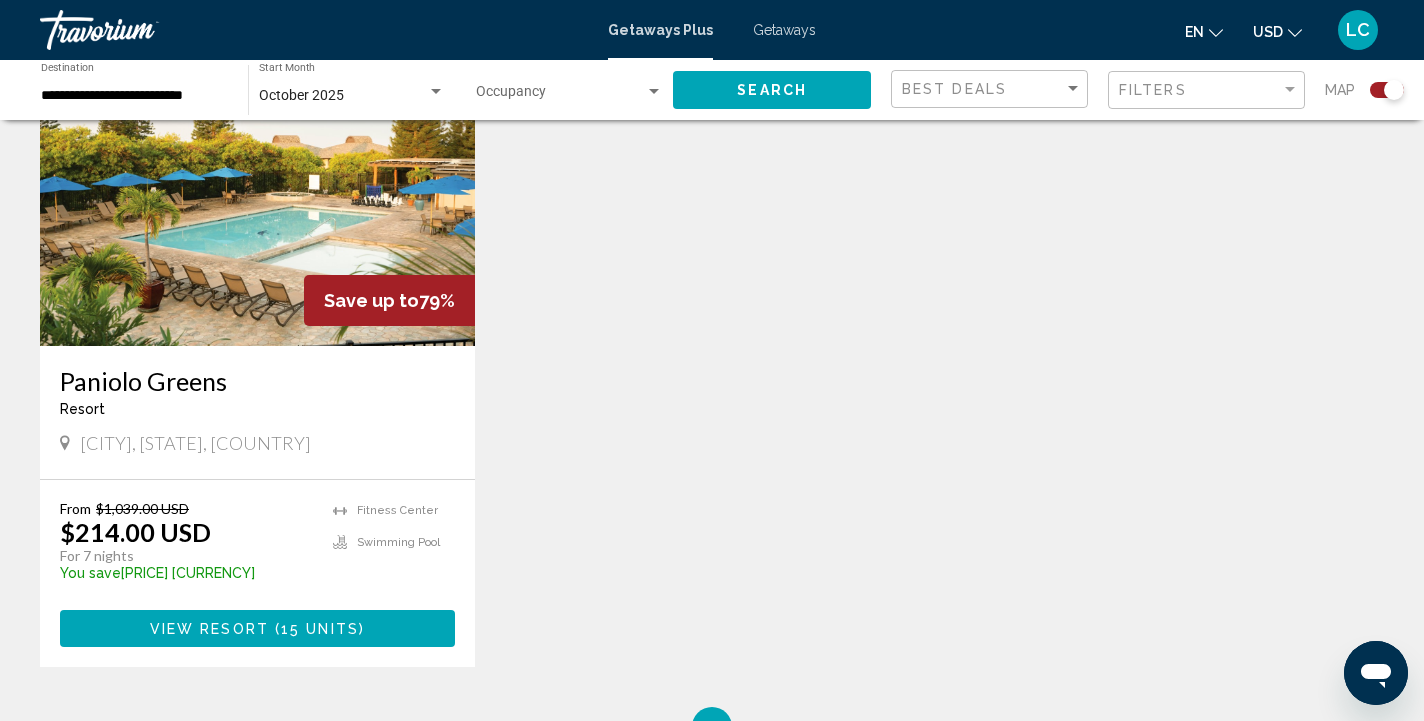 scroll, scrollTop: 810, scrollLeft: 0, axis: vertical 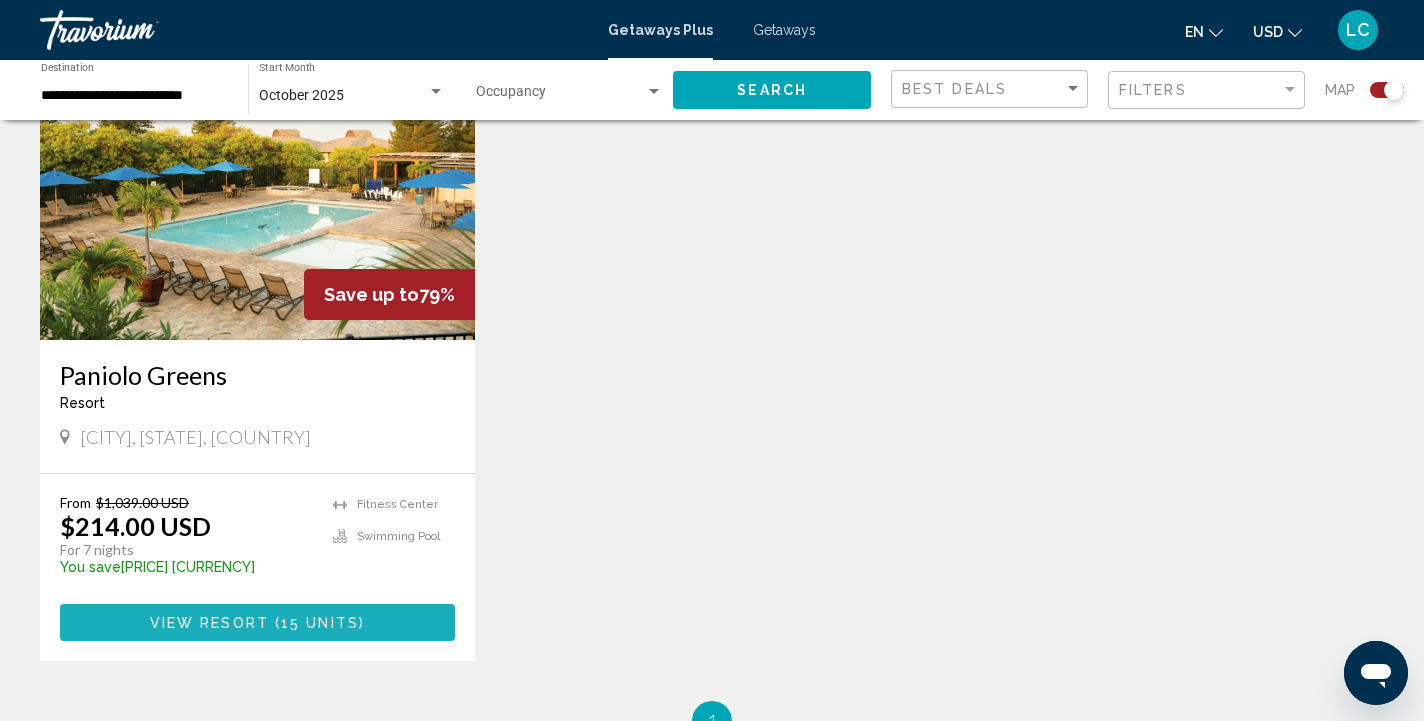 click on "View Resort" at bounding box center [209, 623] 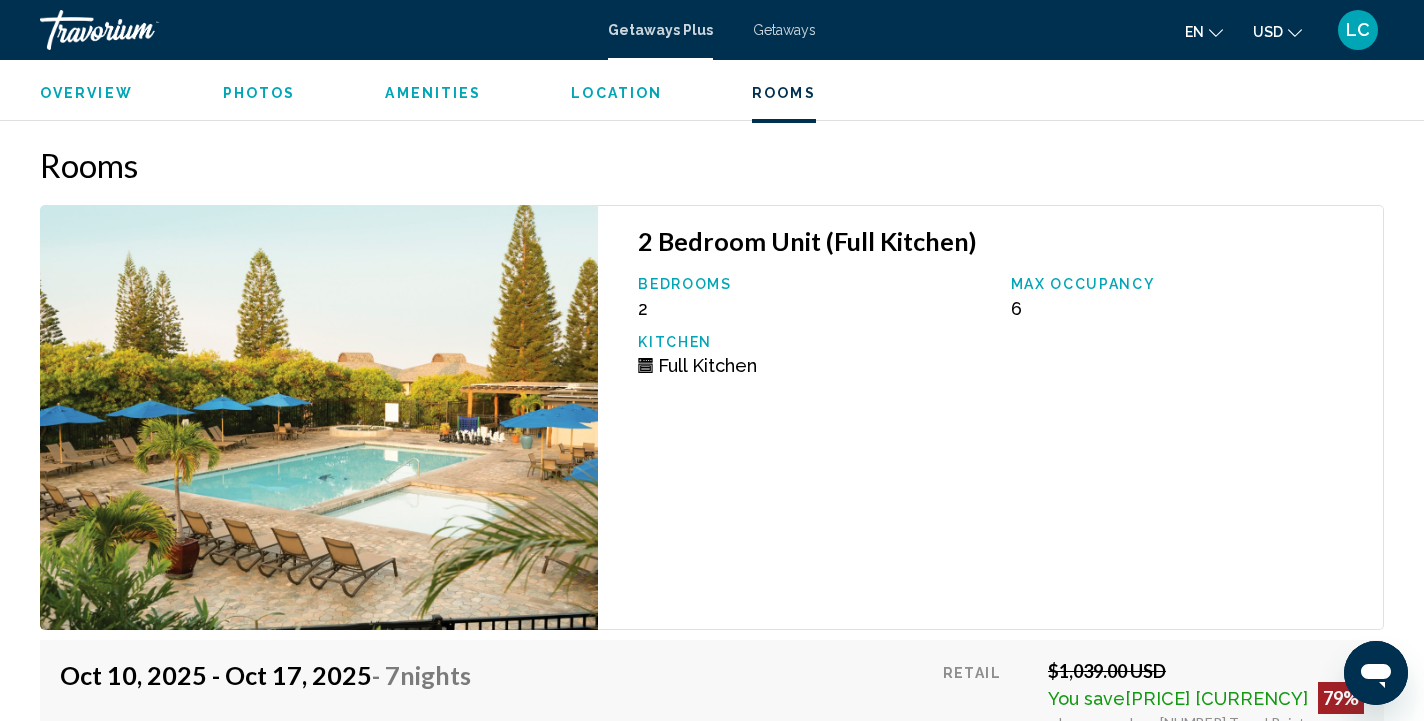 scroll, scrollTop: 3552, scrollLeft: 0, axis: vertical 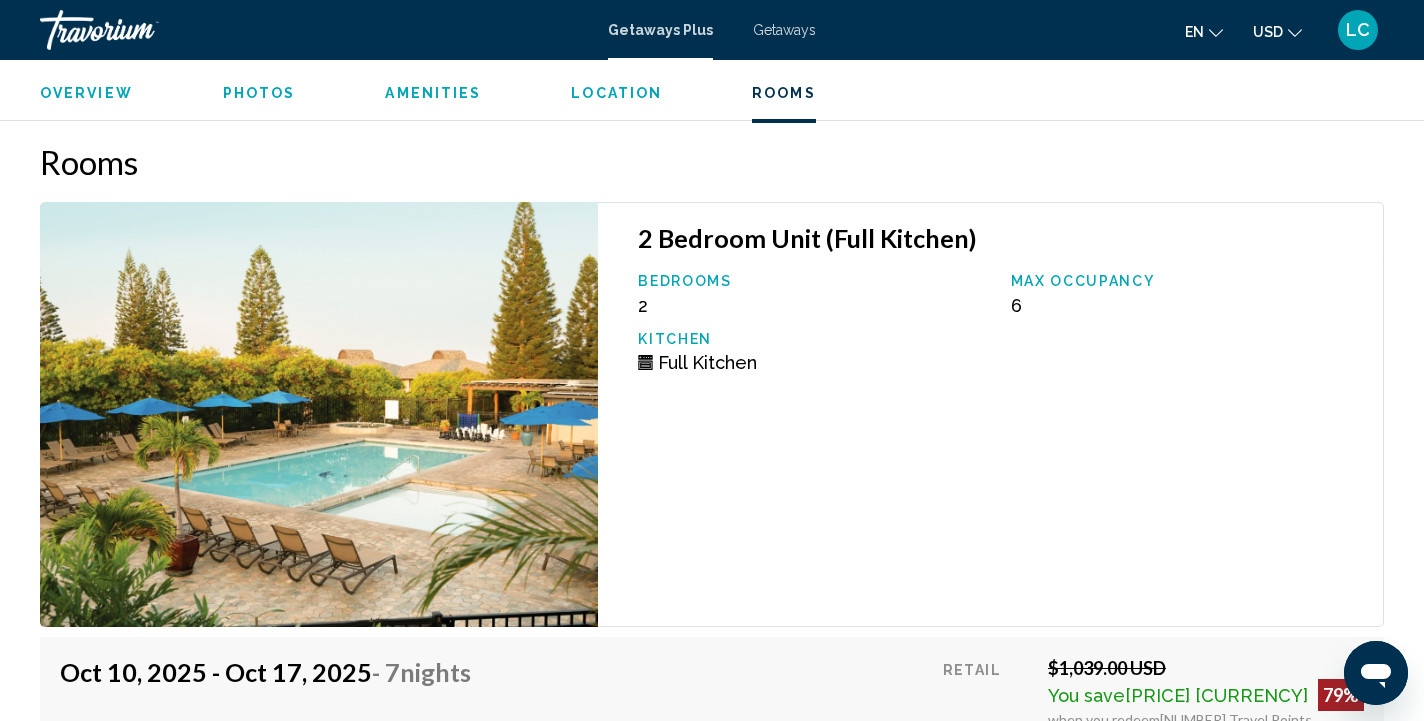 click on "Location" at bounding box center [616, 93] 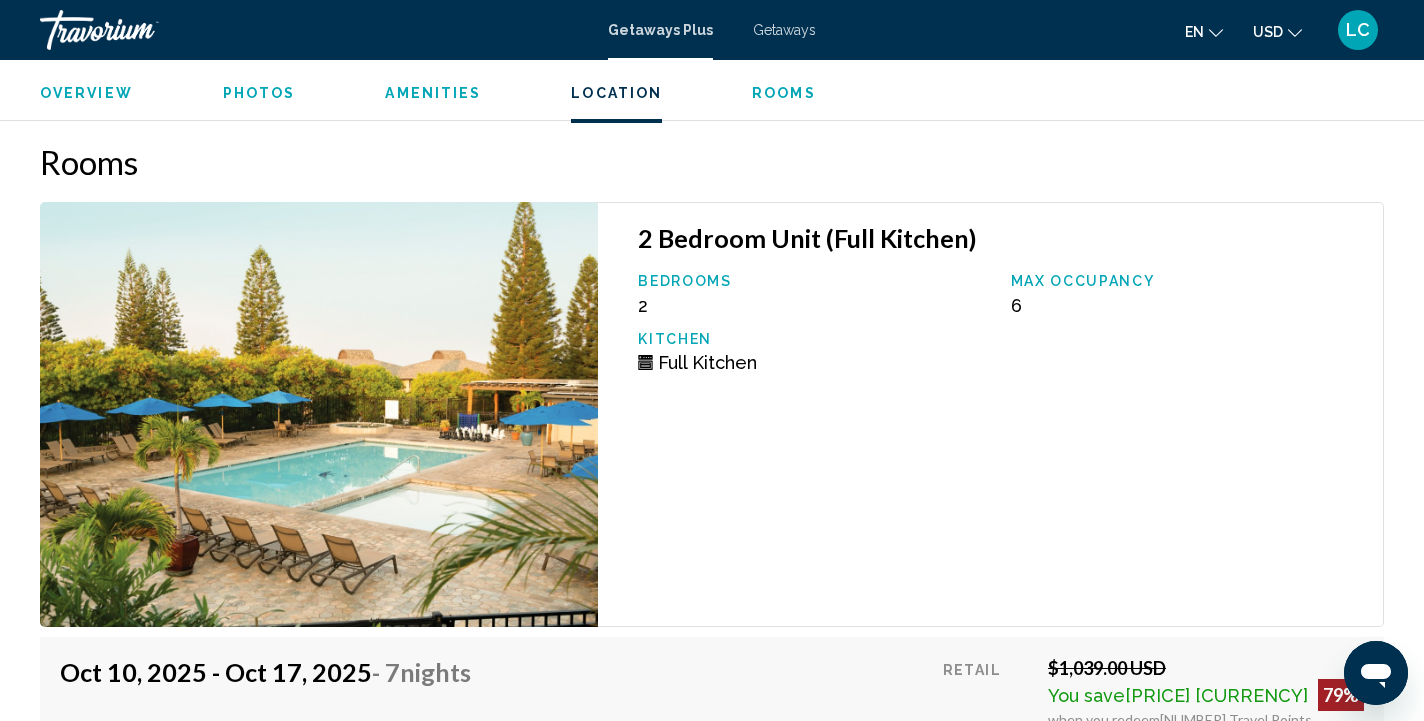 scroll, scrollTop: 2874, scrollLeft: 0, axis: vertical 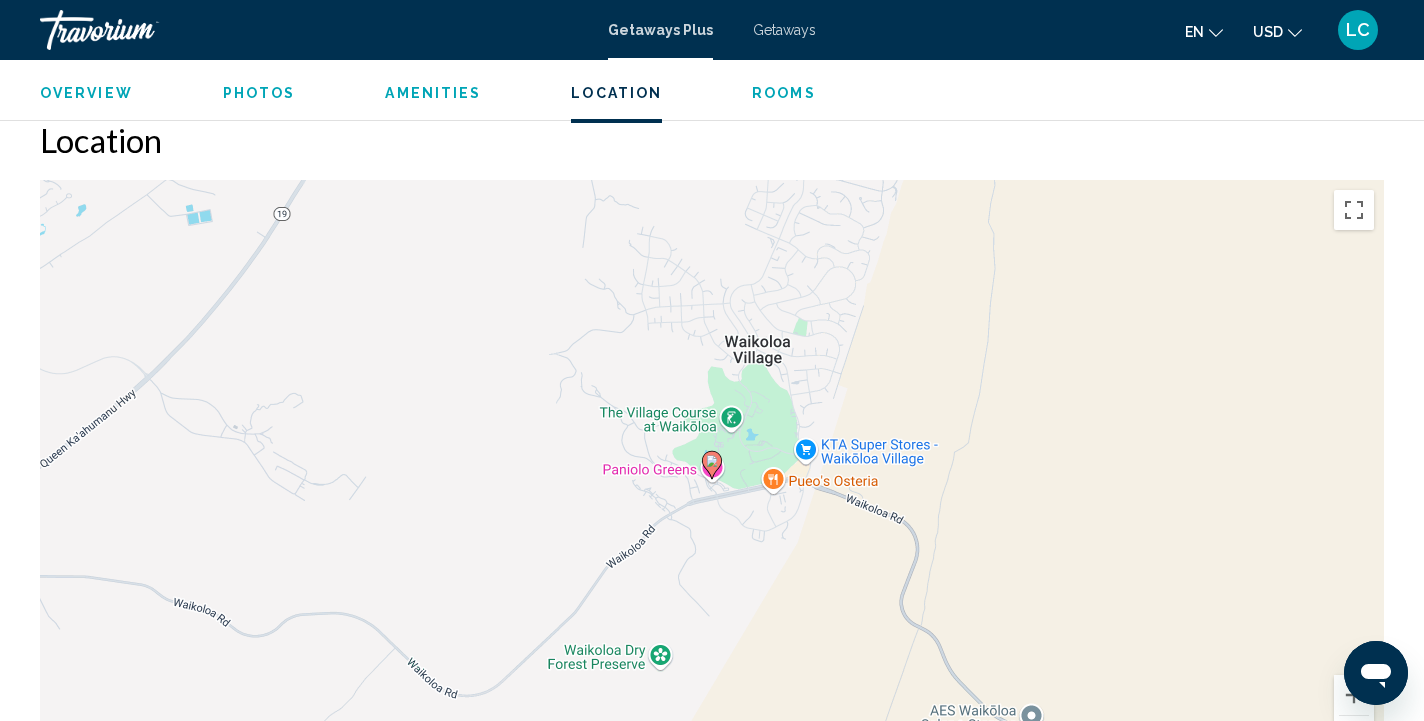 click 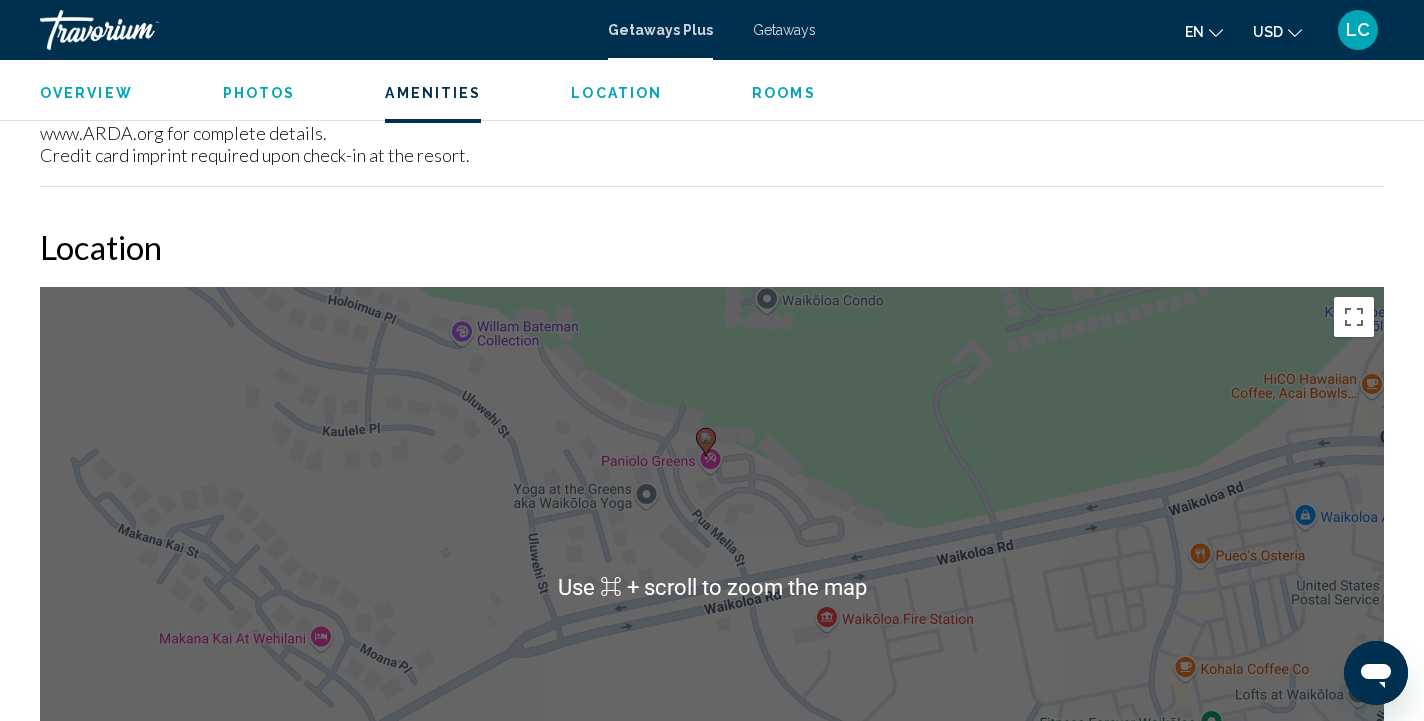 scroll, scrollTop: 2768, scrollLeft: 0, axis: vertical 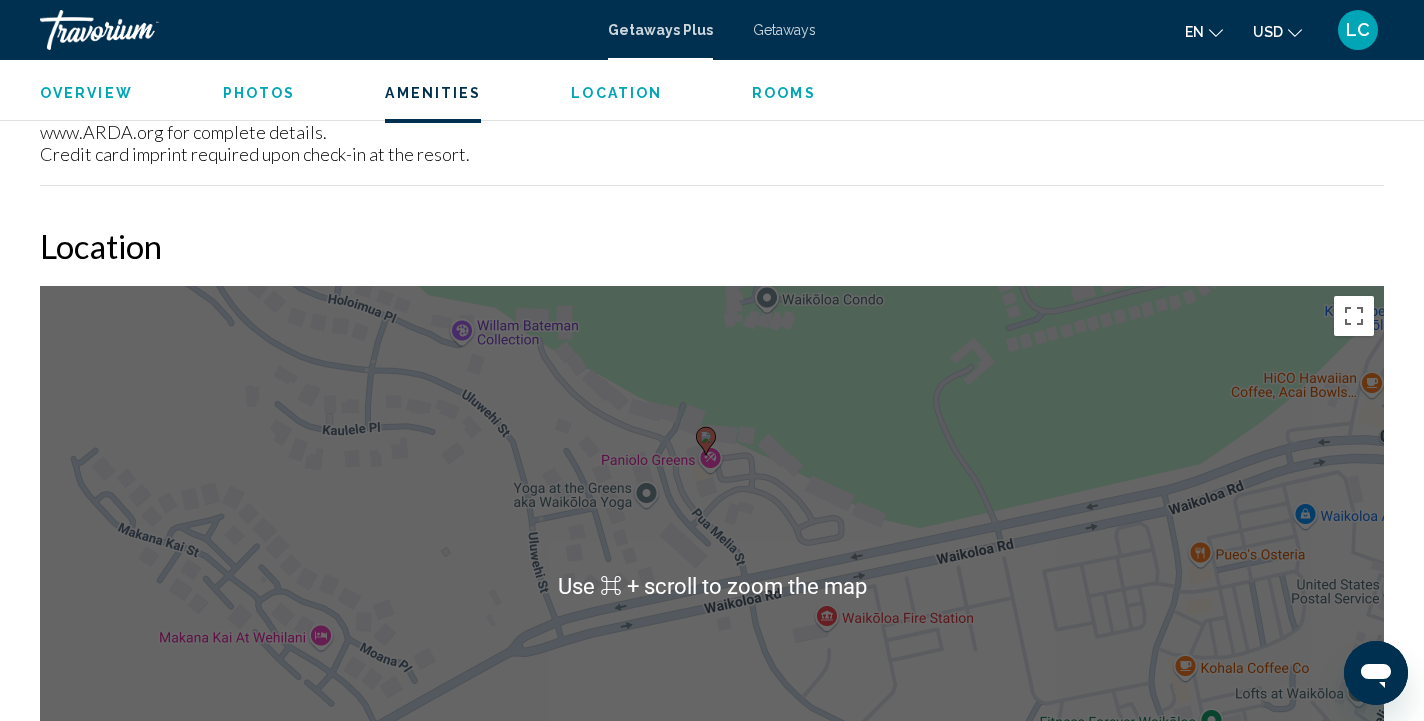 click on "To navigate, press the arrow keys.  To activate drag with keyboard, press Alt + Enter. Once in keyboard drag state, use the arrow keys to move the marker. To complete the drag, press the Enter key. To cancel, press Escape." at bounding box center (712, 586) 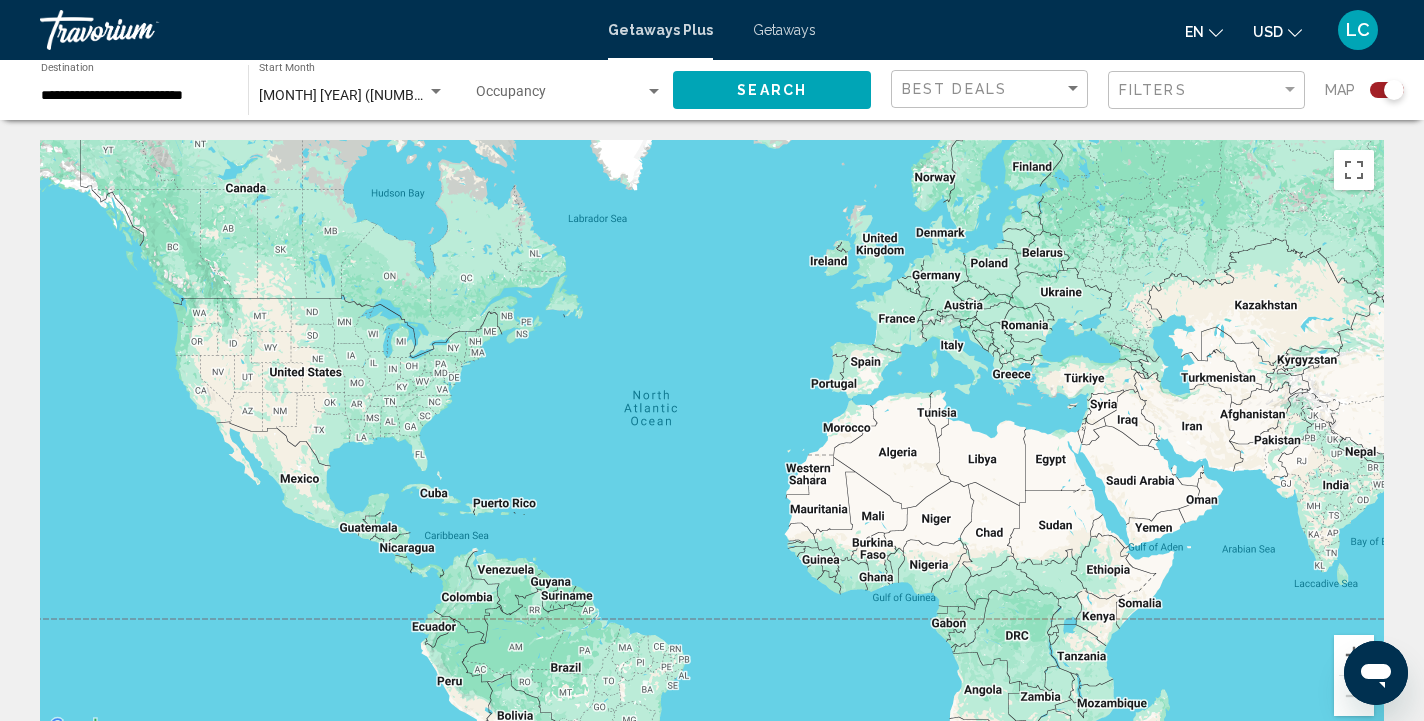 scroll, scrollTop: 0, scrollLeft: 0, axis: both 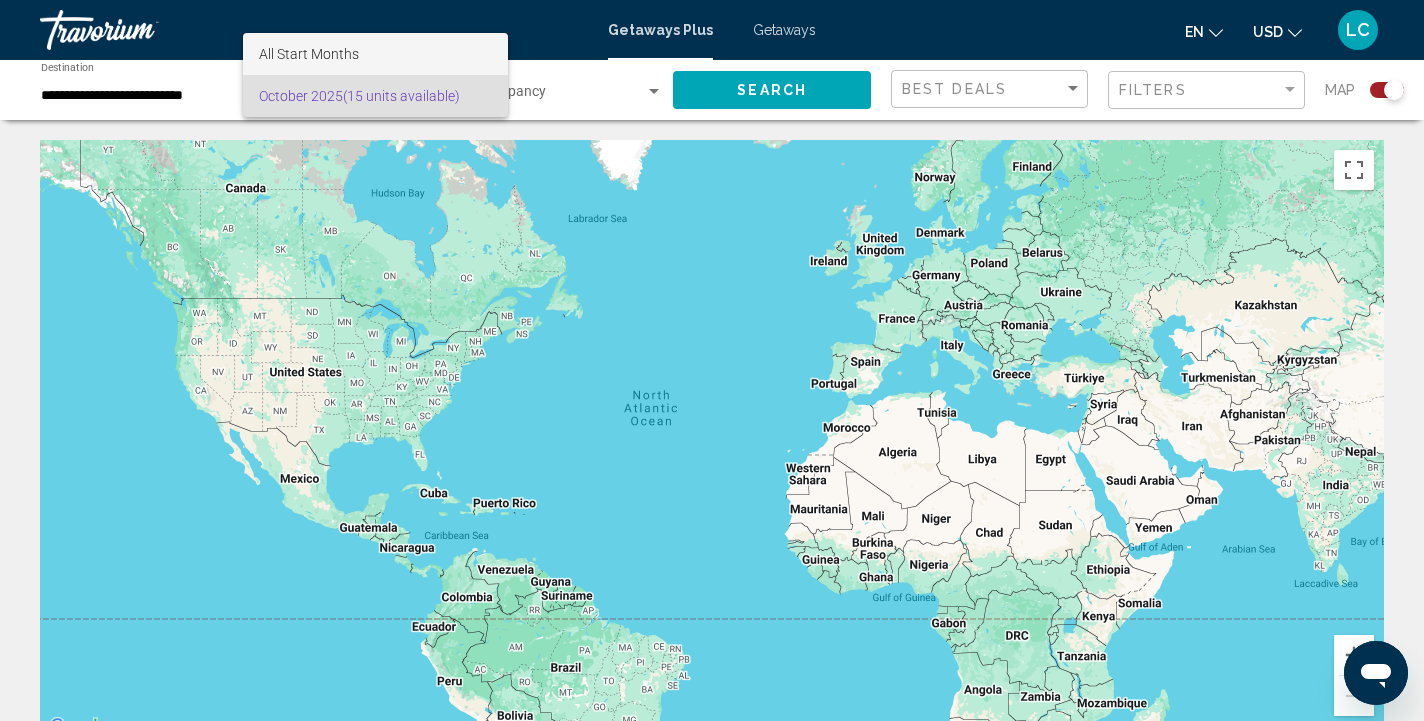 click on "All Start Months" at bounding box center (309, 54) 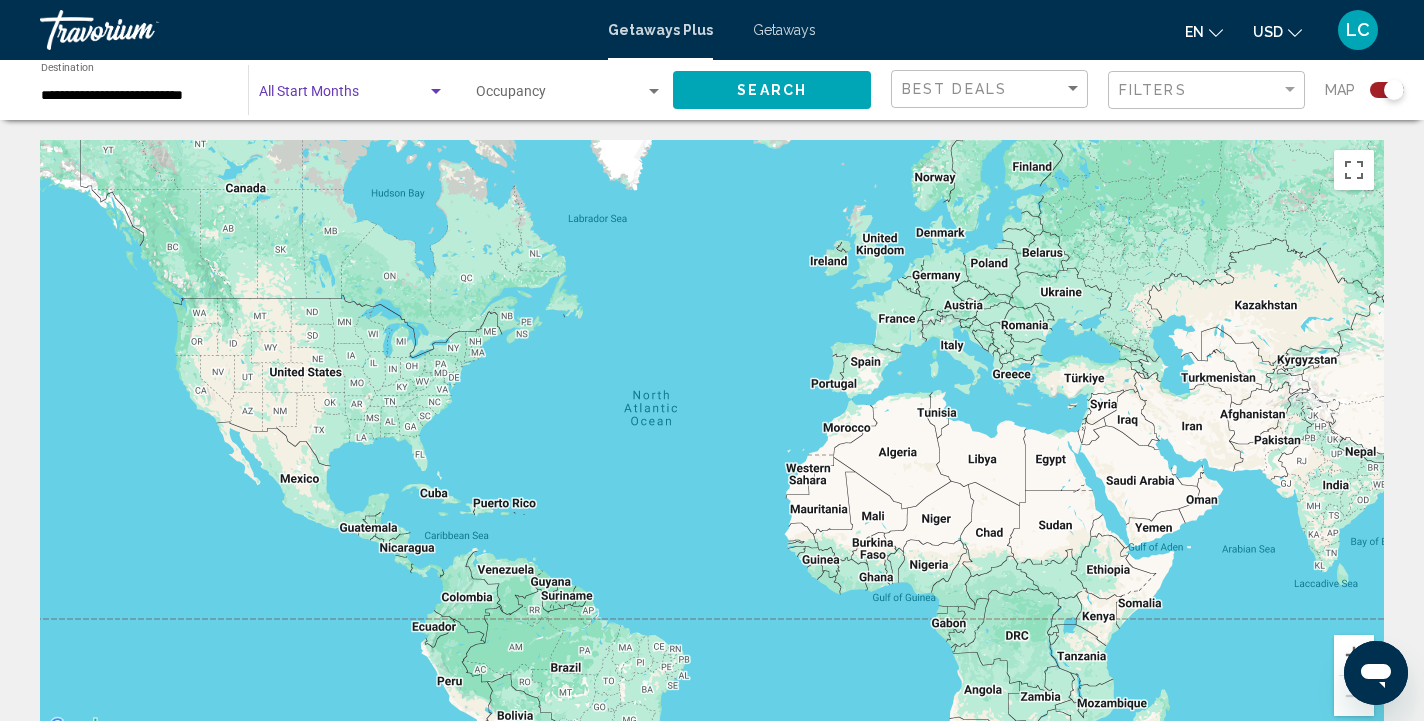 click at bounding box center [436, 92] 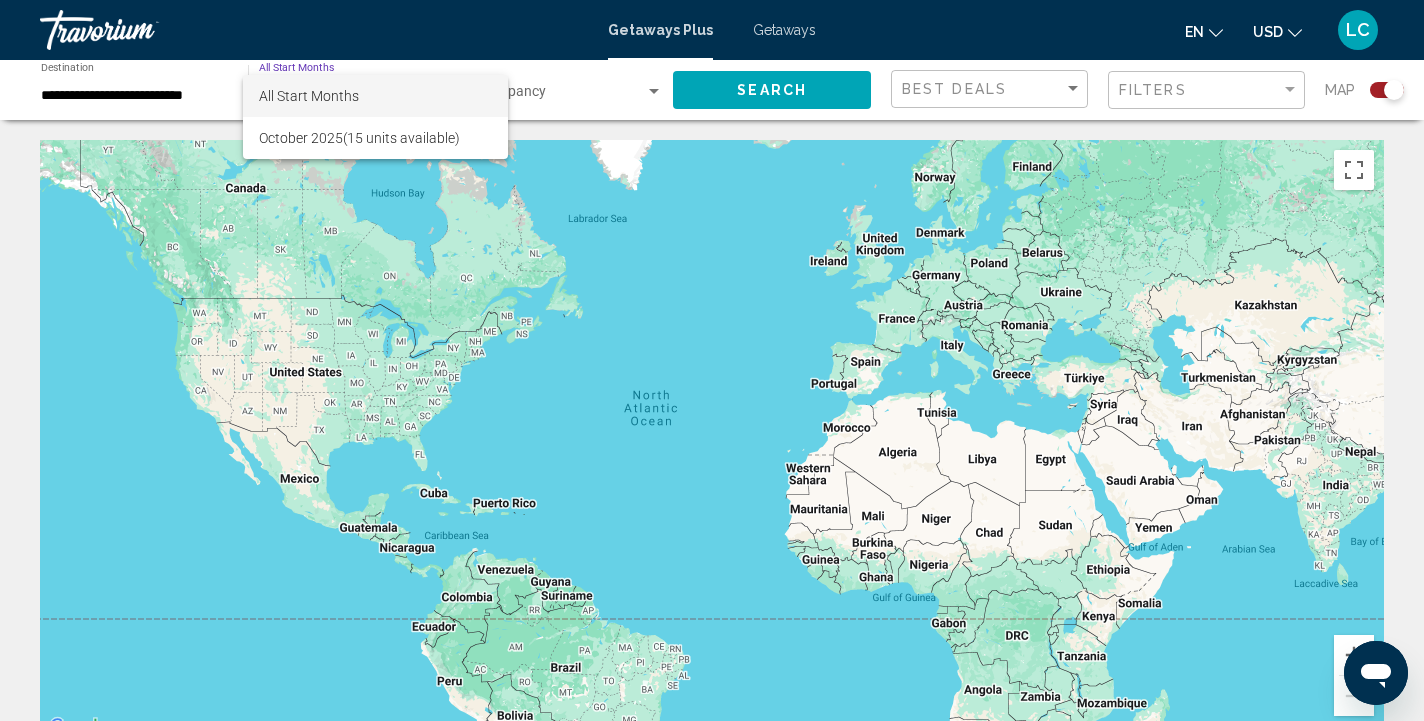 scroll, scrollTop: 0, scrollLeft: 0, axis: both 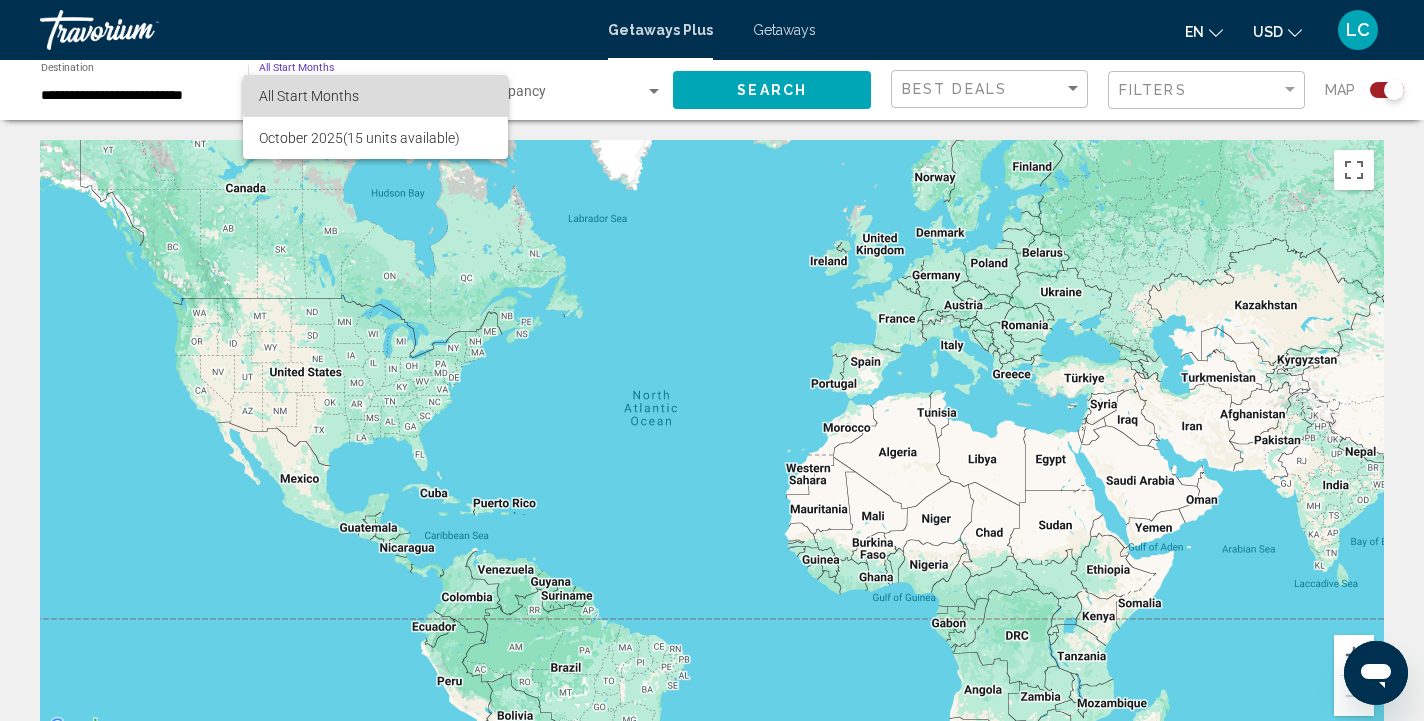 click on "All Start Months" at bounding box center (375, 96) 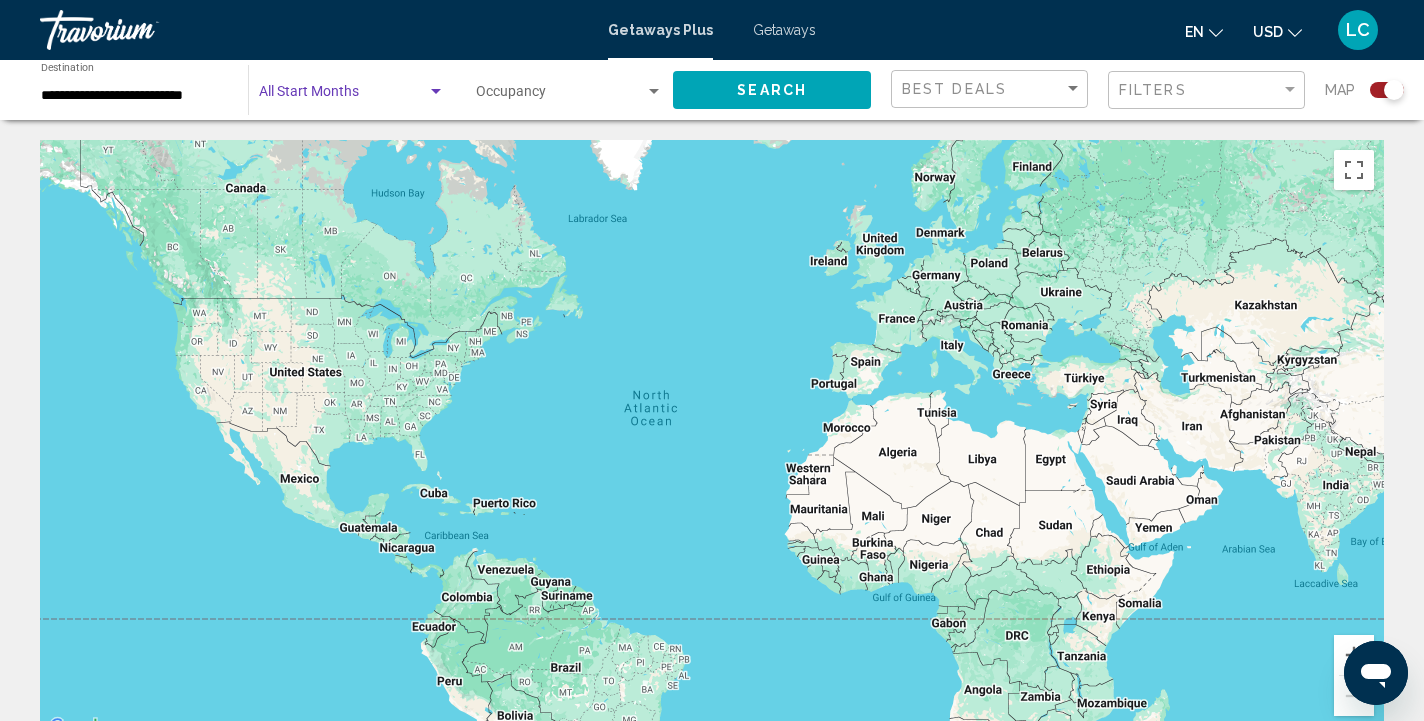 click at bounding box center [436, 92] 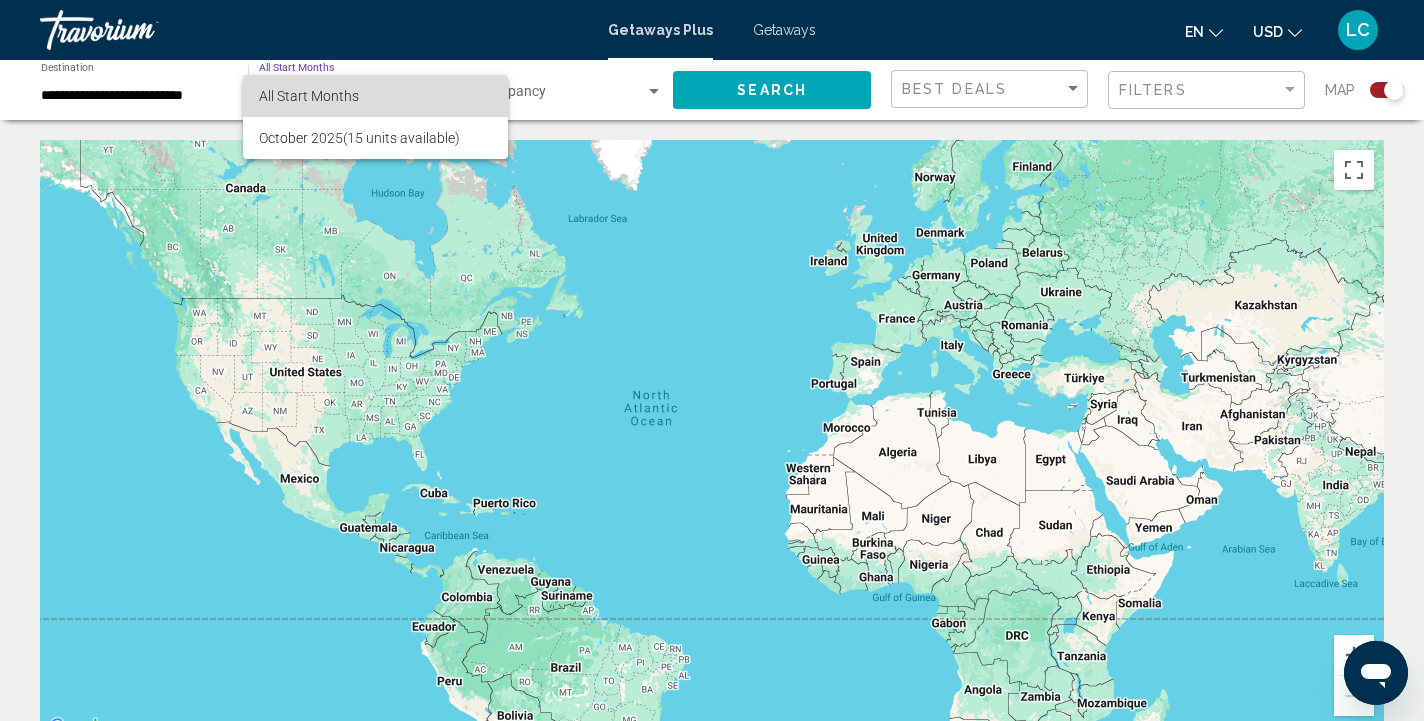 click on "All Start Months" at bounding box center (375, 96) 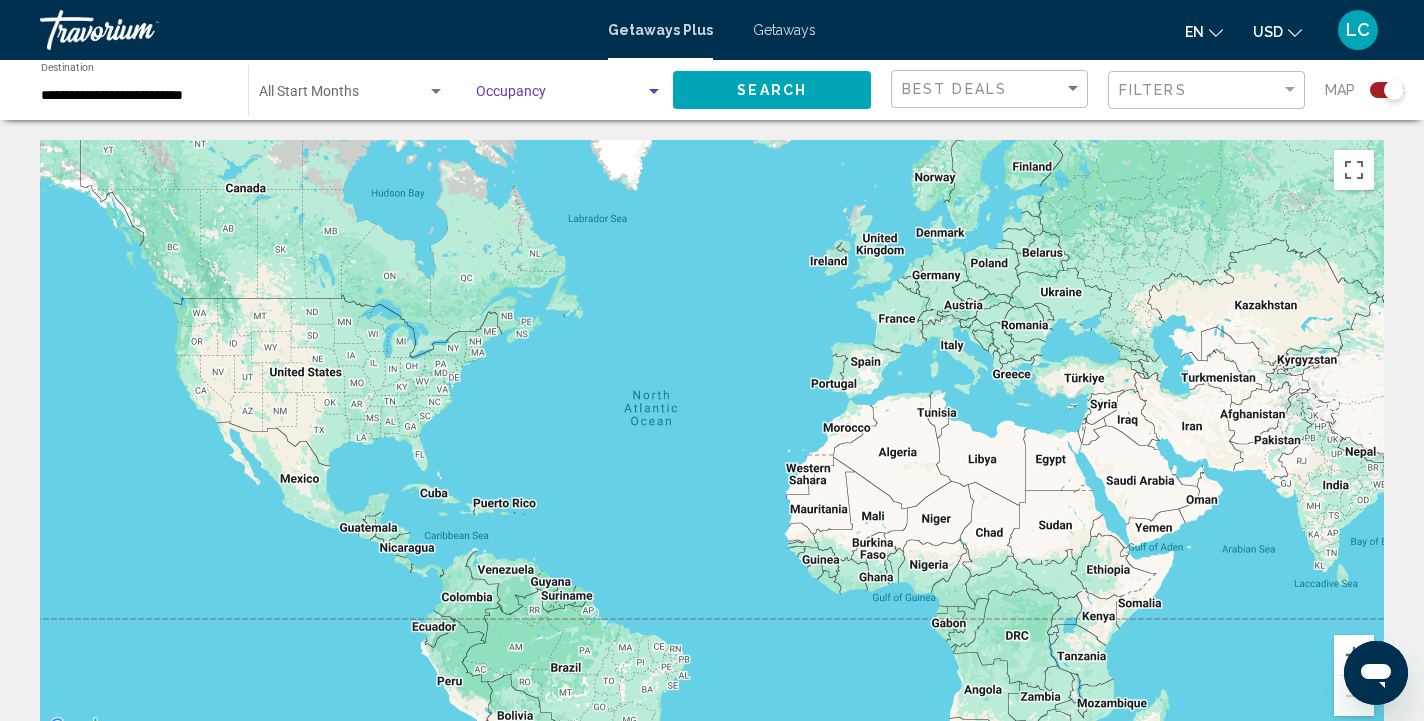 click at bounding box center (654, 91) 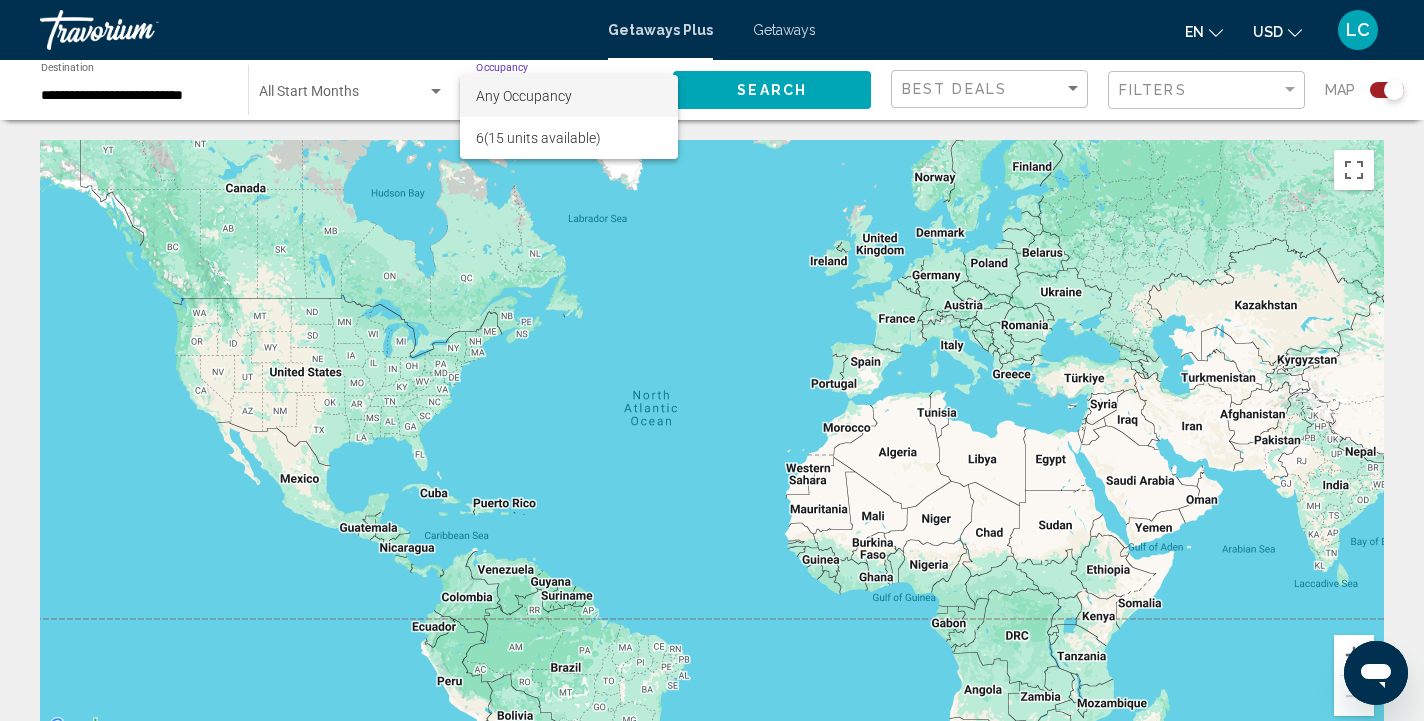 click on "Any Occupancy" at bounding box center [569, 96] 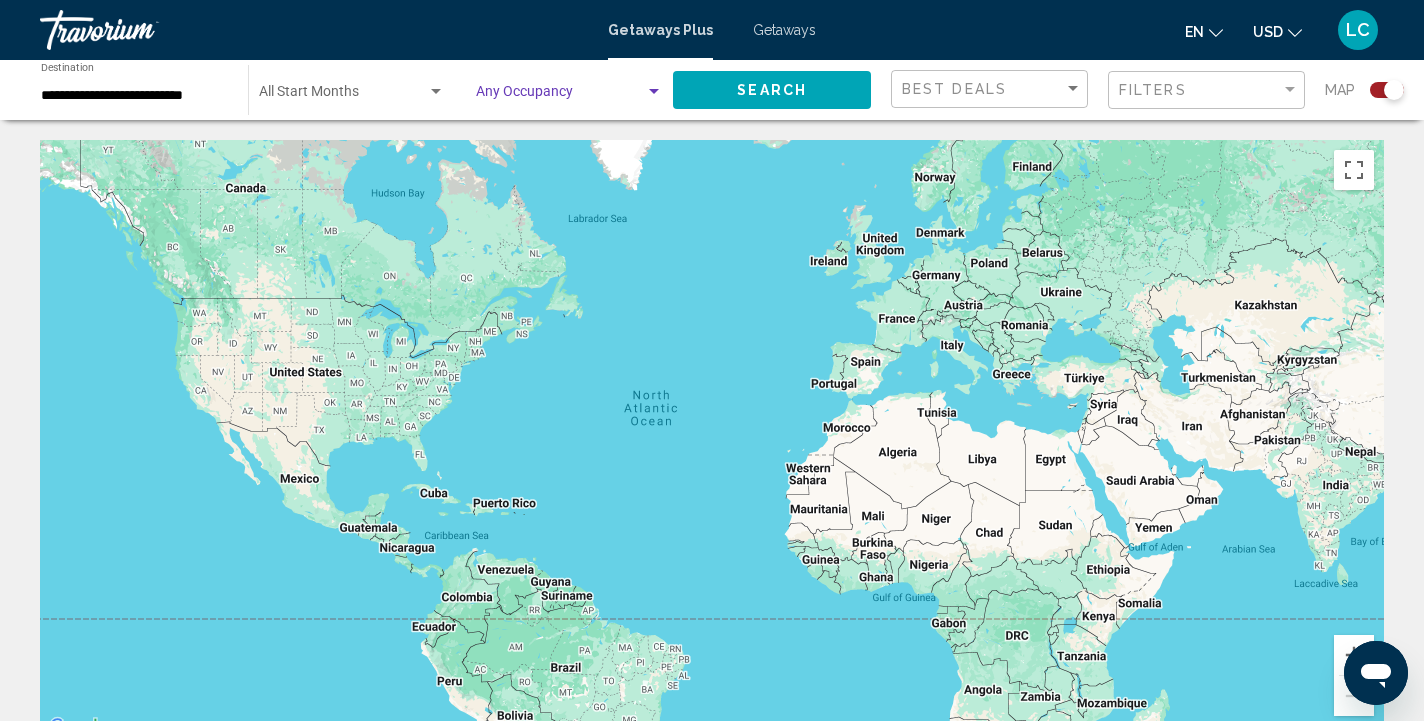 scroll, scrollTop: 0, scrollLeft: 0, axis: both 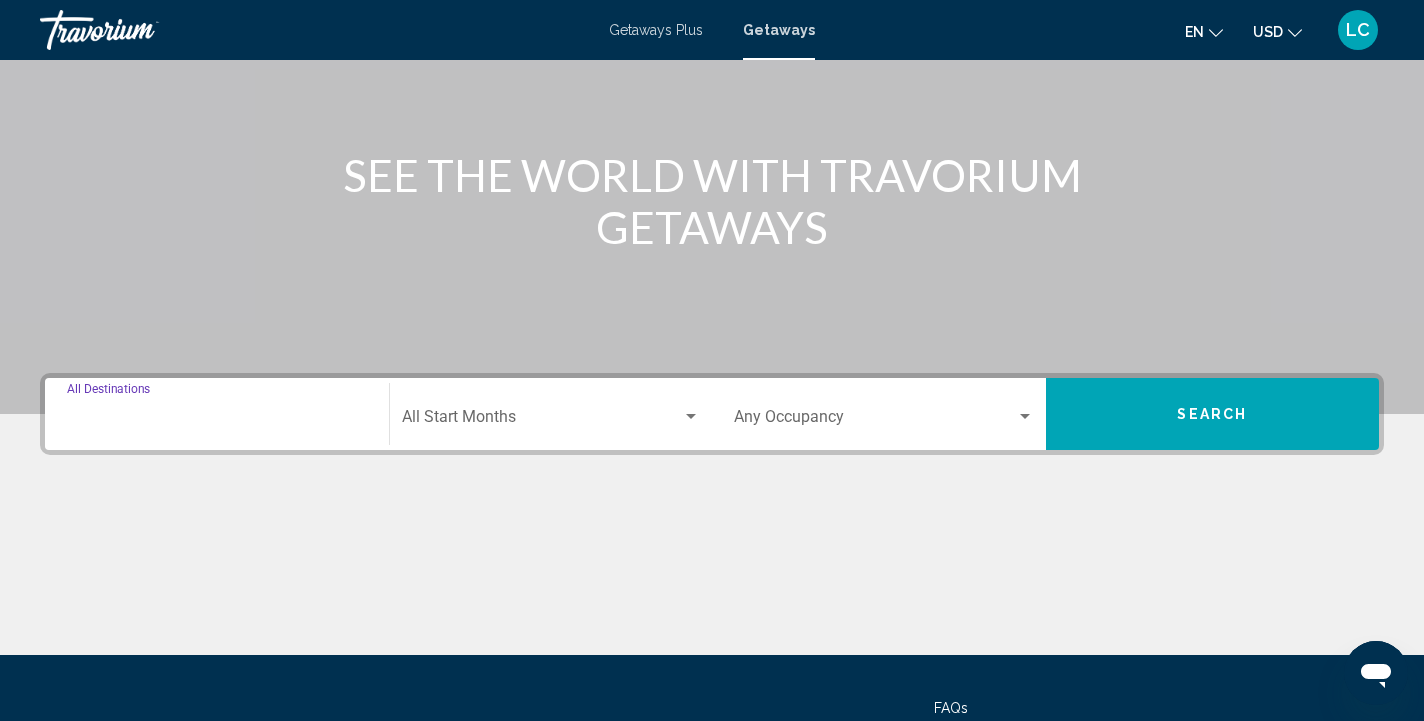 click on "Destination All Destinations" at bounding box center (217, 421) 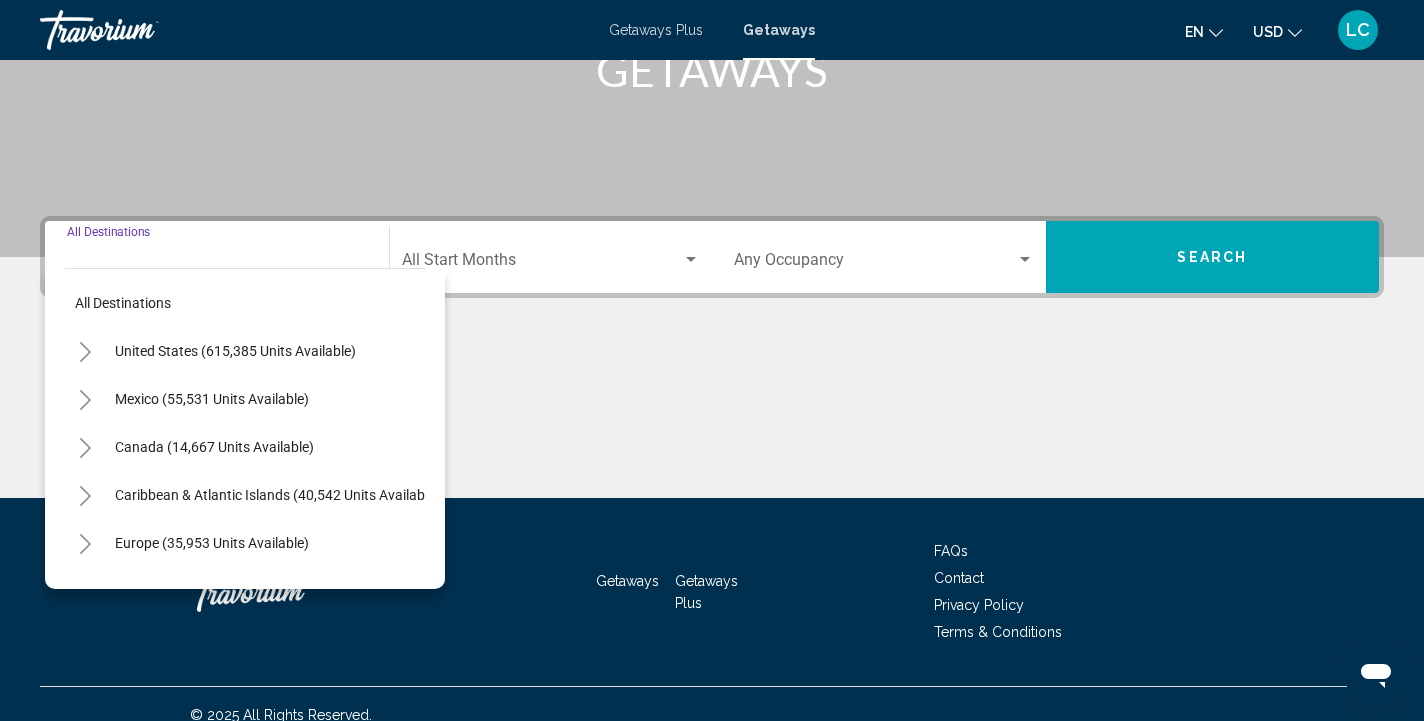 scroll, scrollTop: 365, scrollLeft: 0, axis: vertical 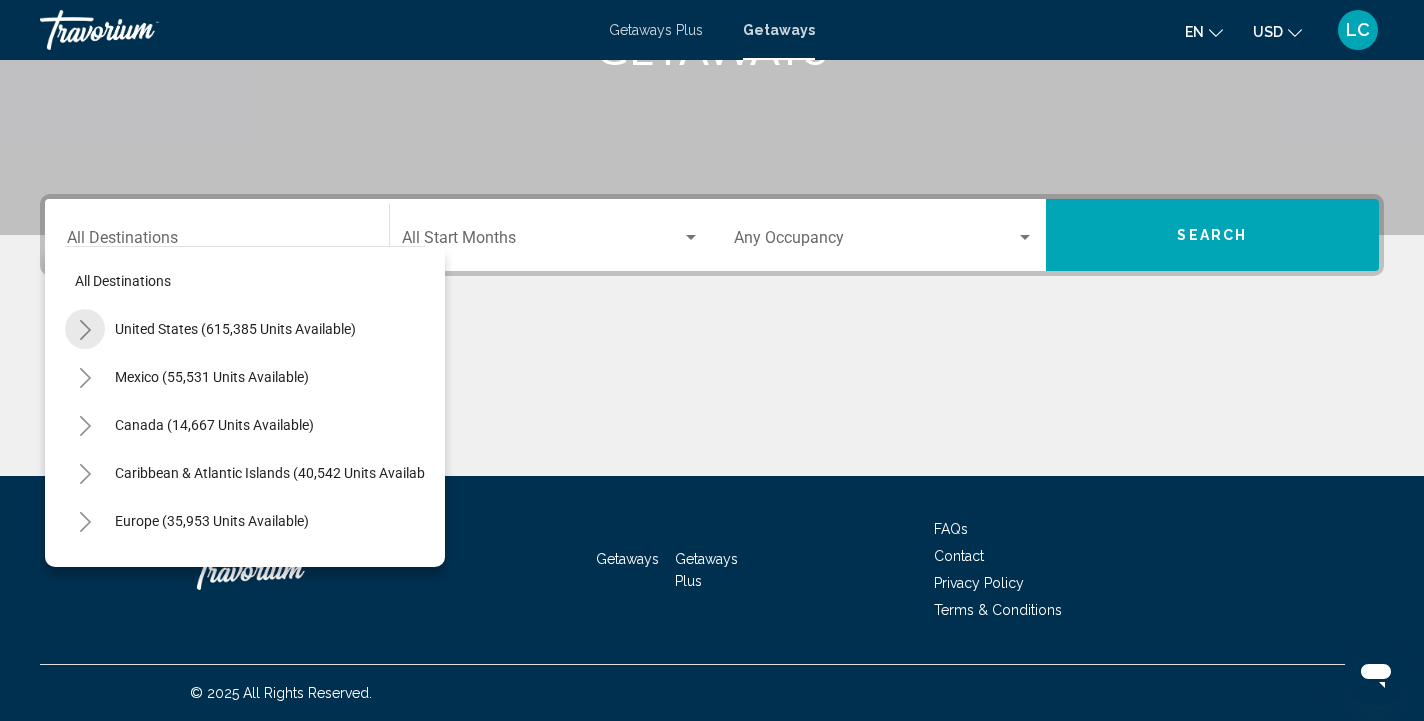click 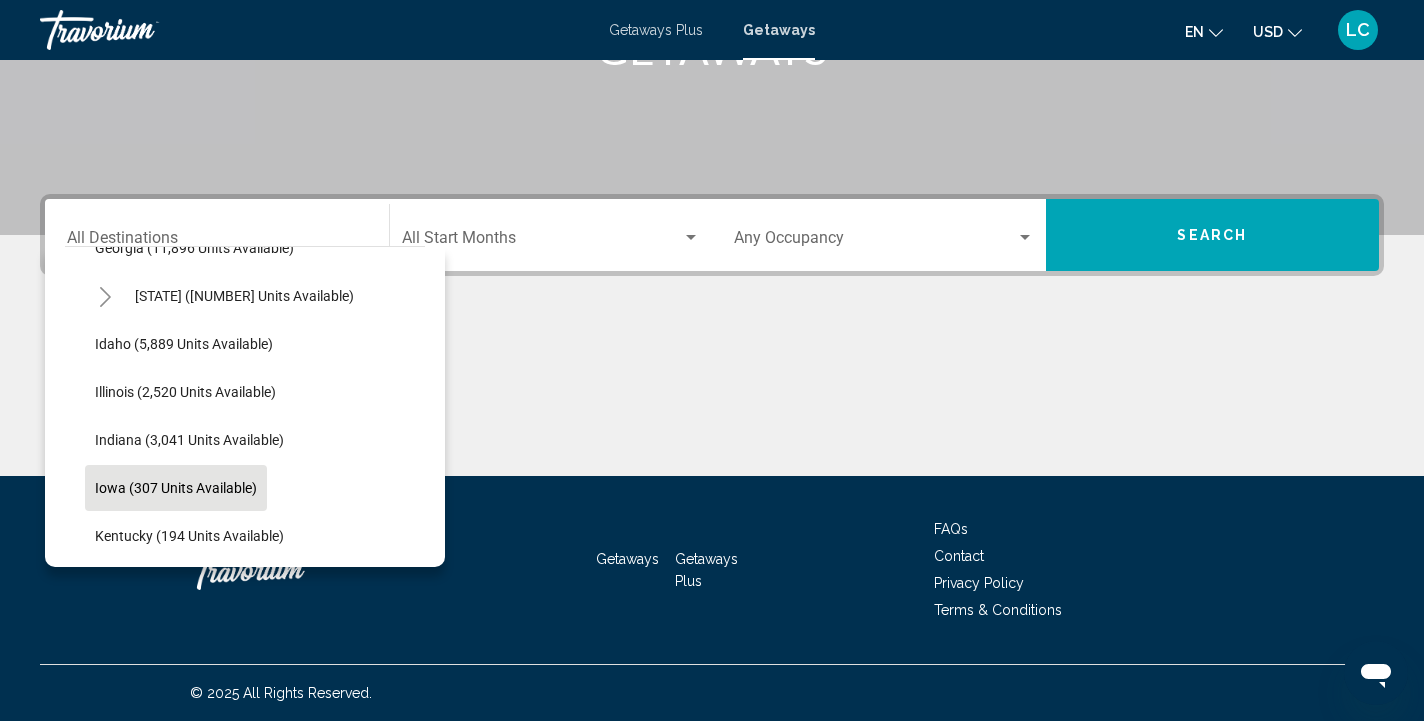 scroll, scrollTop: 456, scrollLeft: 0, axis: vertical 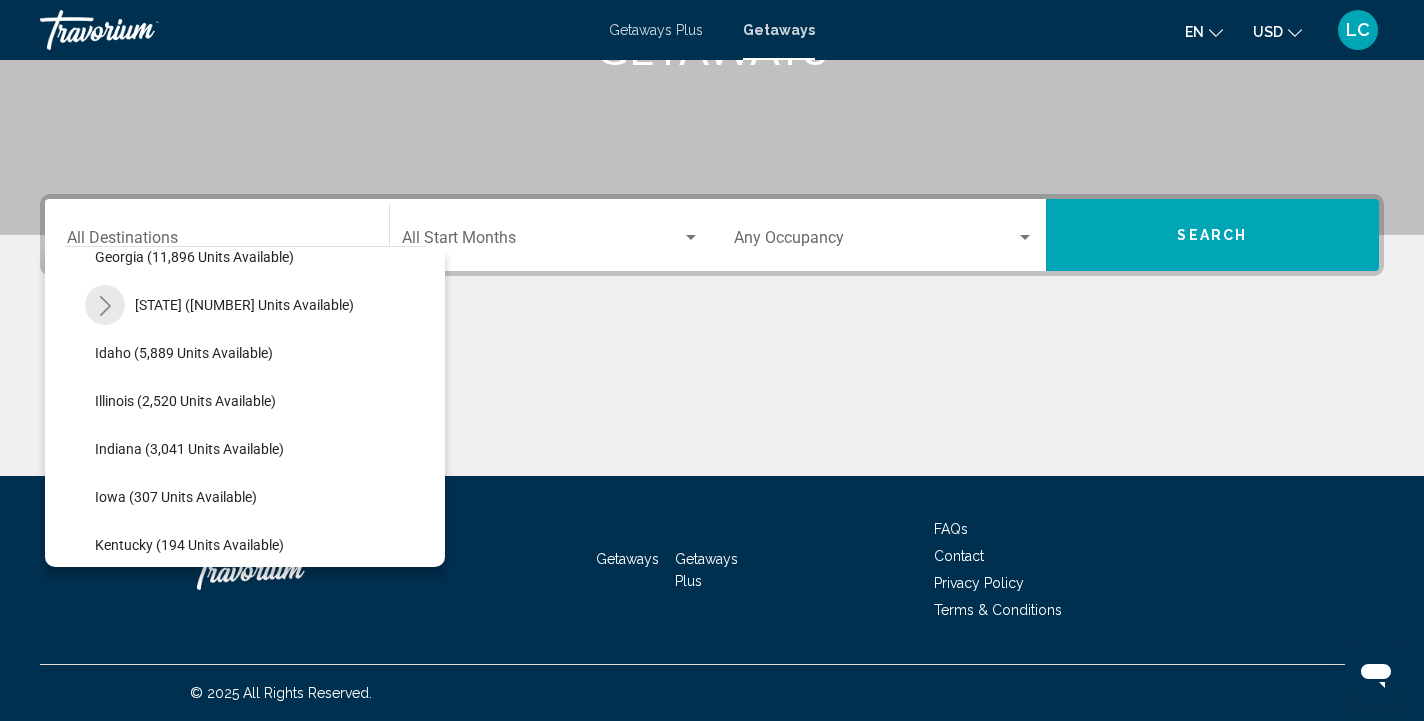 click 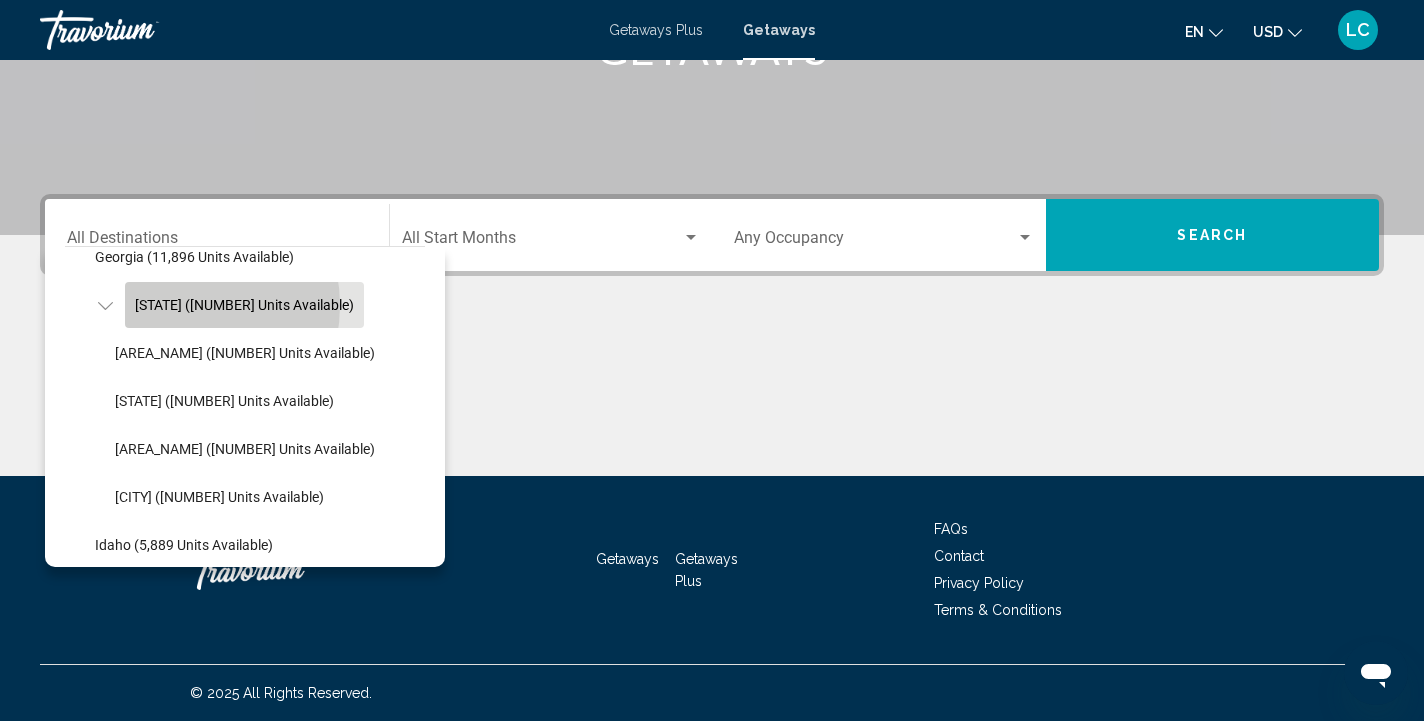 click on "[STATE] ([NUMBER] units available)" 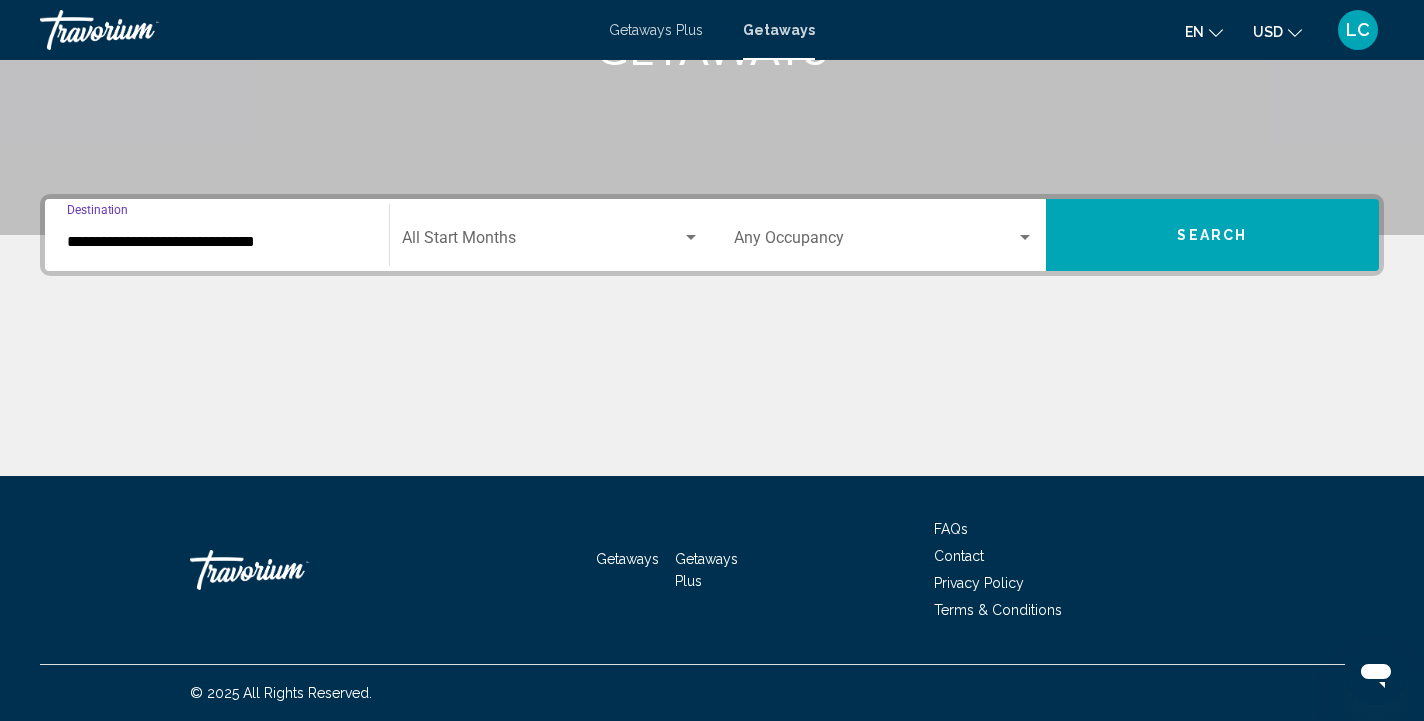 click at bounding box center [542, 242] 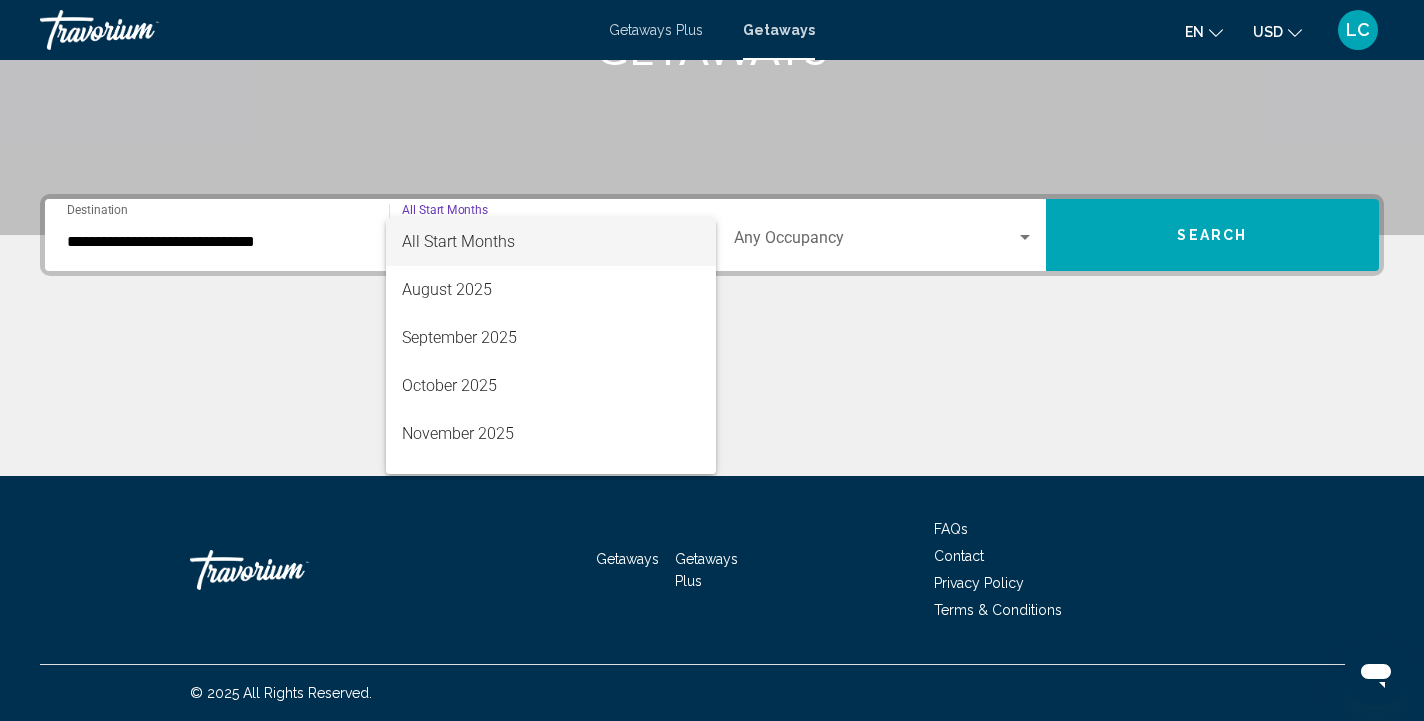 click at bounding box center (712, 360) 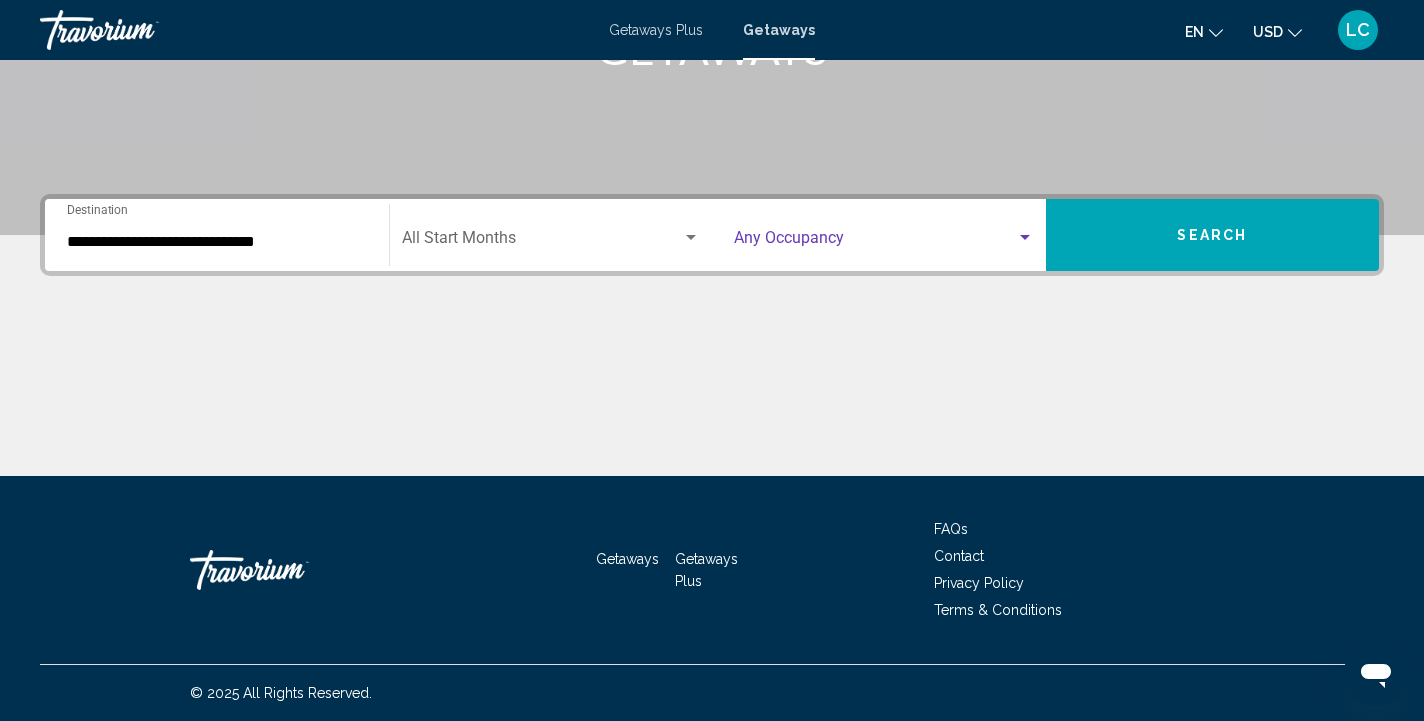 click at bounding box center [1025, 238] 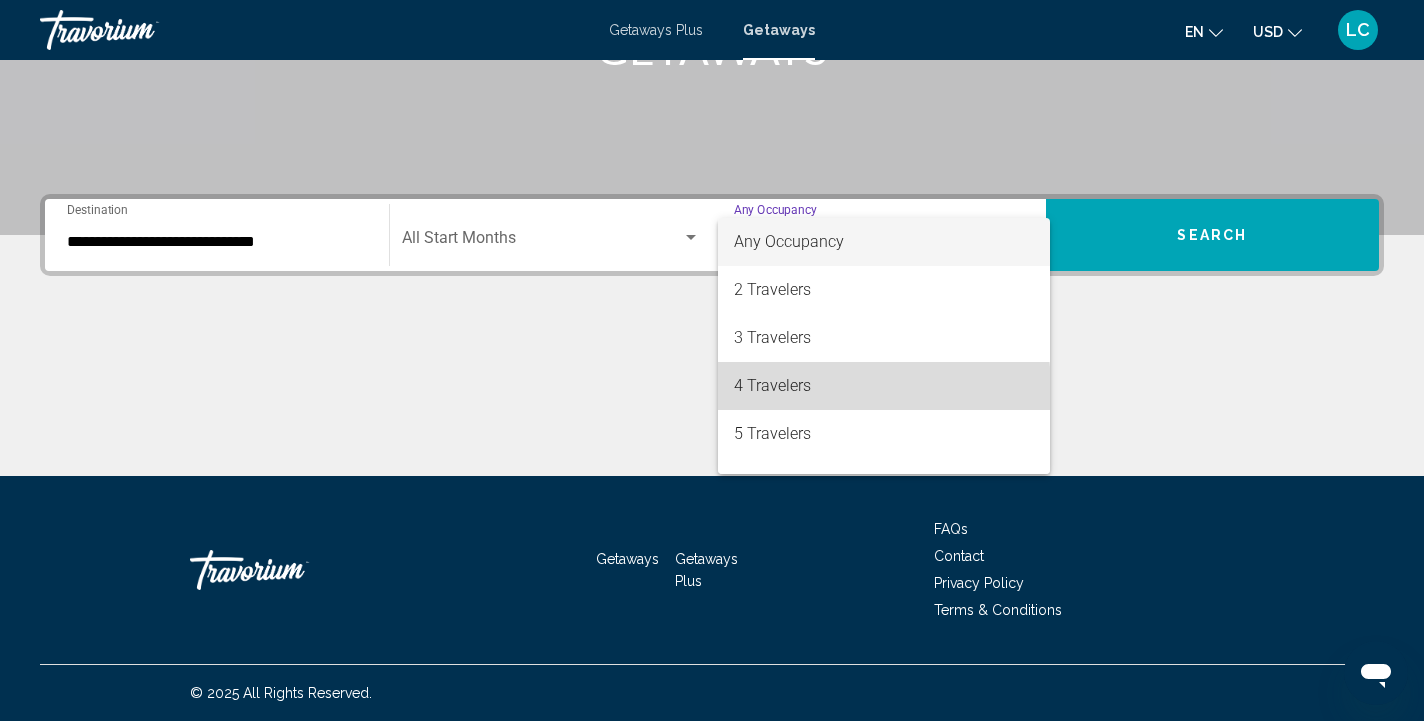 click on "4 Travelers" at bounding box center (884, 386) 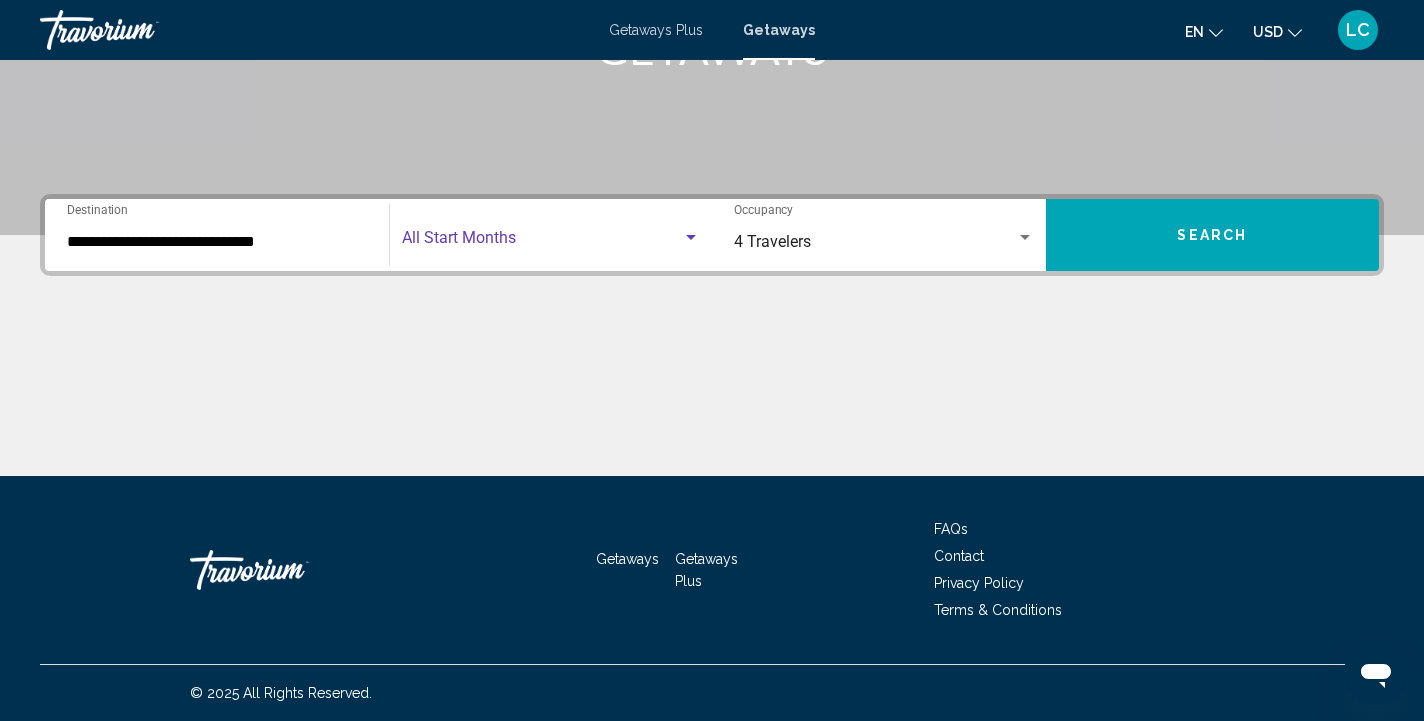 click at bounding box center [691, 237] 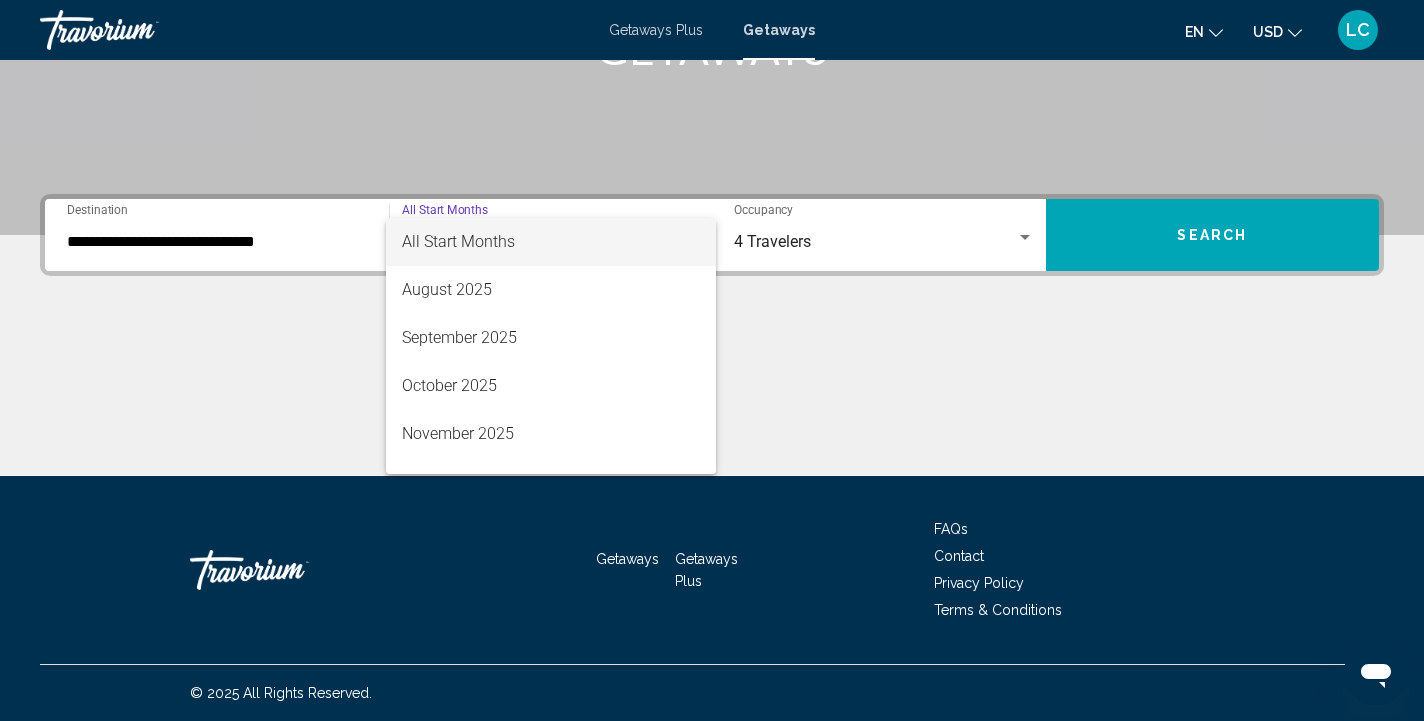 click on "All Start Months" at bounding box center (551, 242) 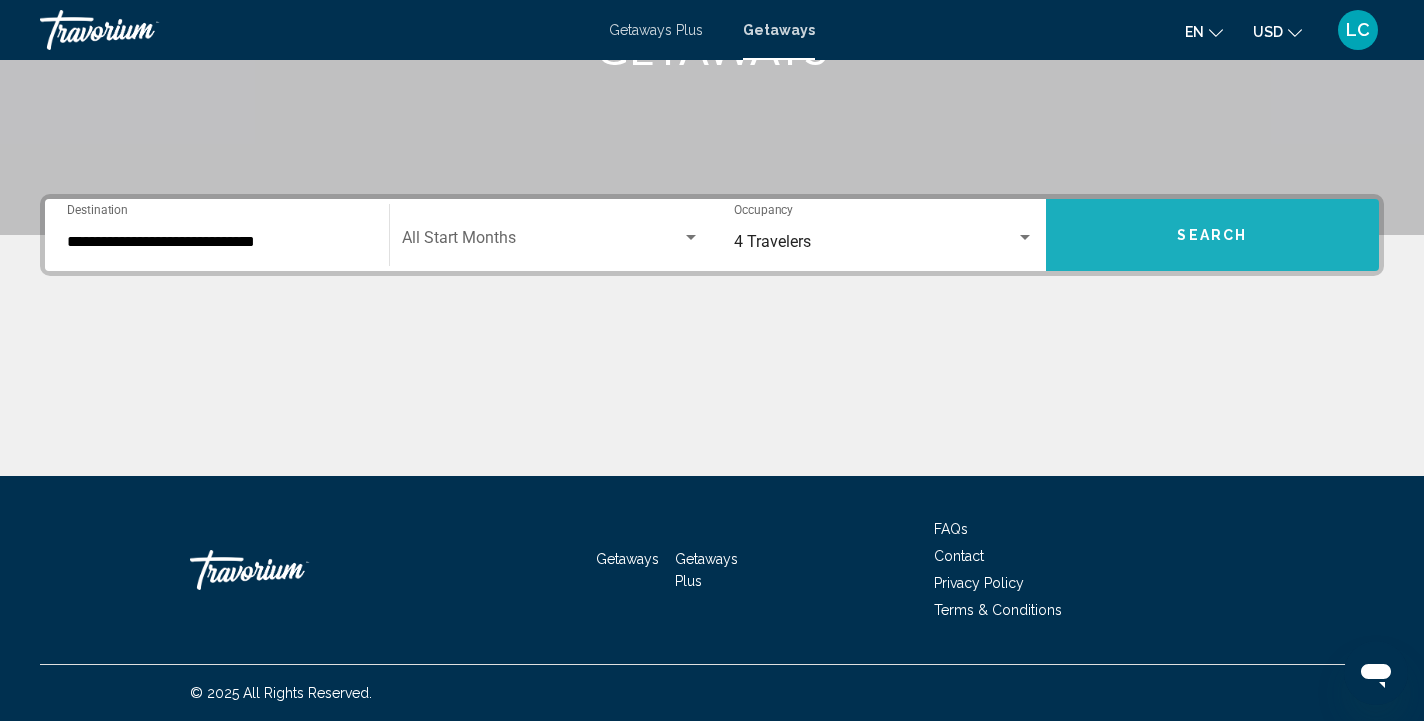 click on "Search" at bounding box center [1212, 236] 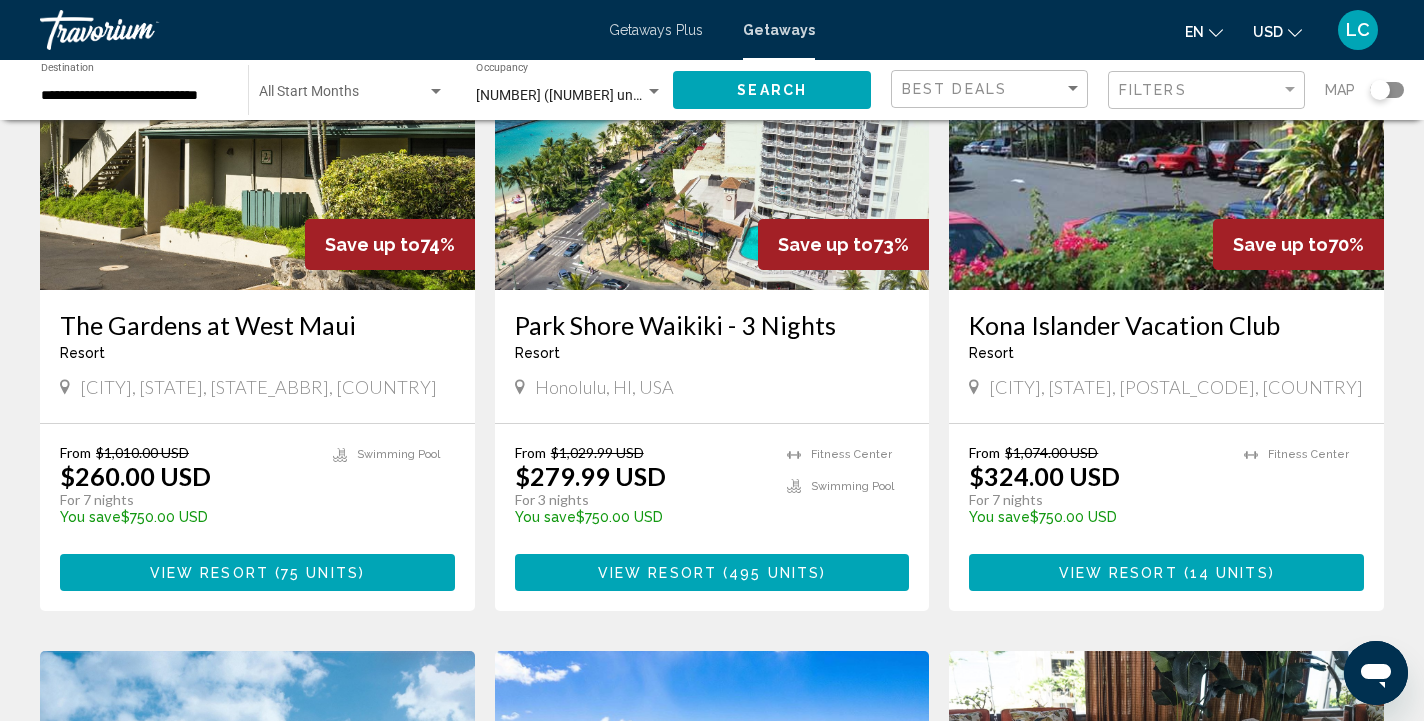 scroll, scrollTop: 1667, scrollLeft: 0, axis: vertical 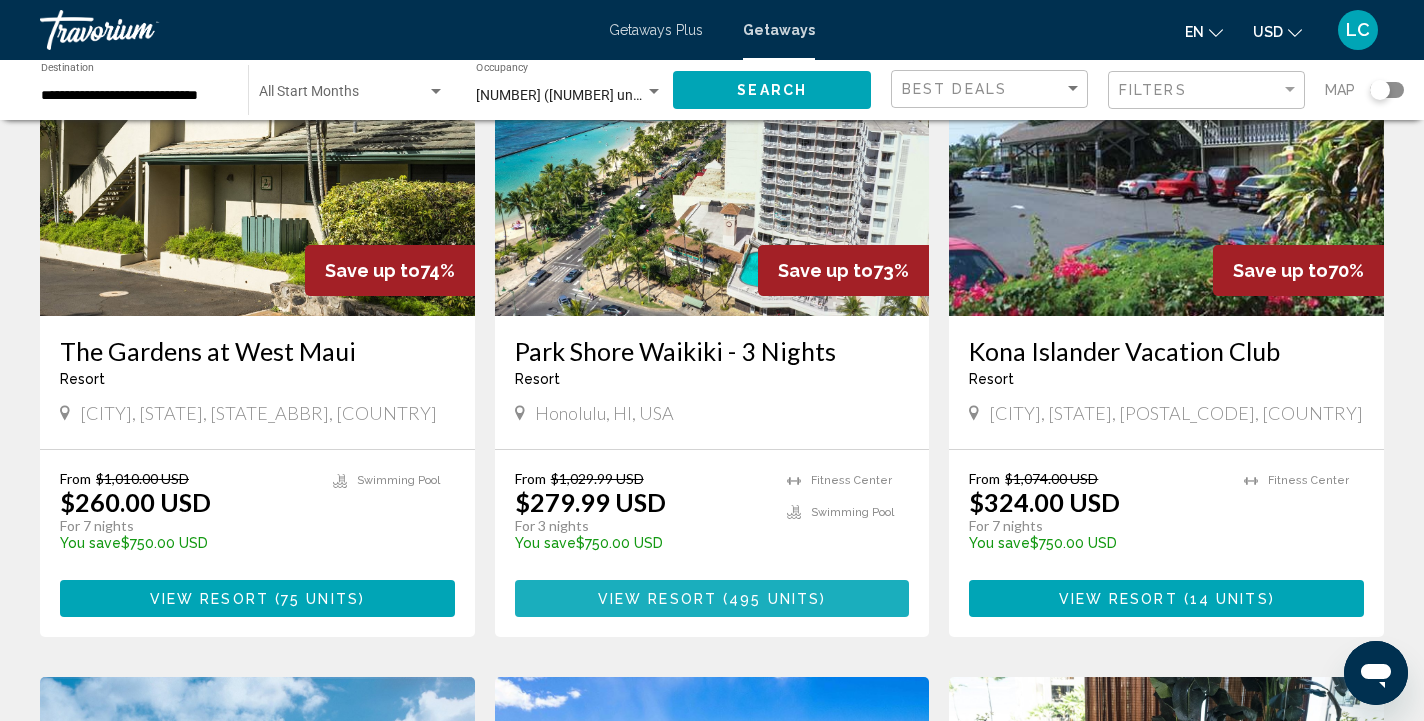 click on "View Resort" at bounding box center [657, 599] 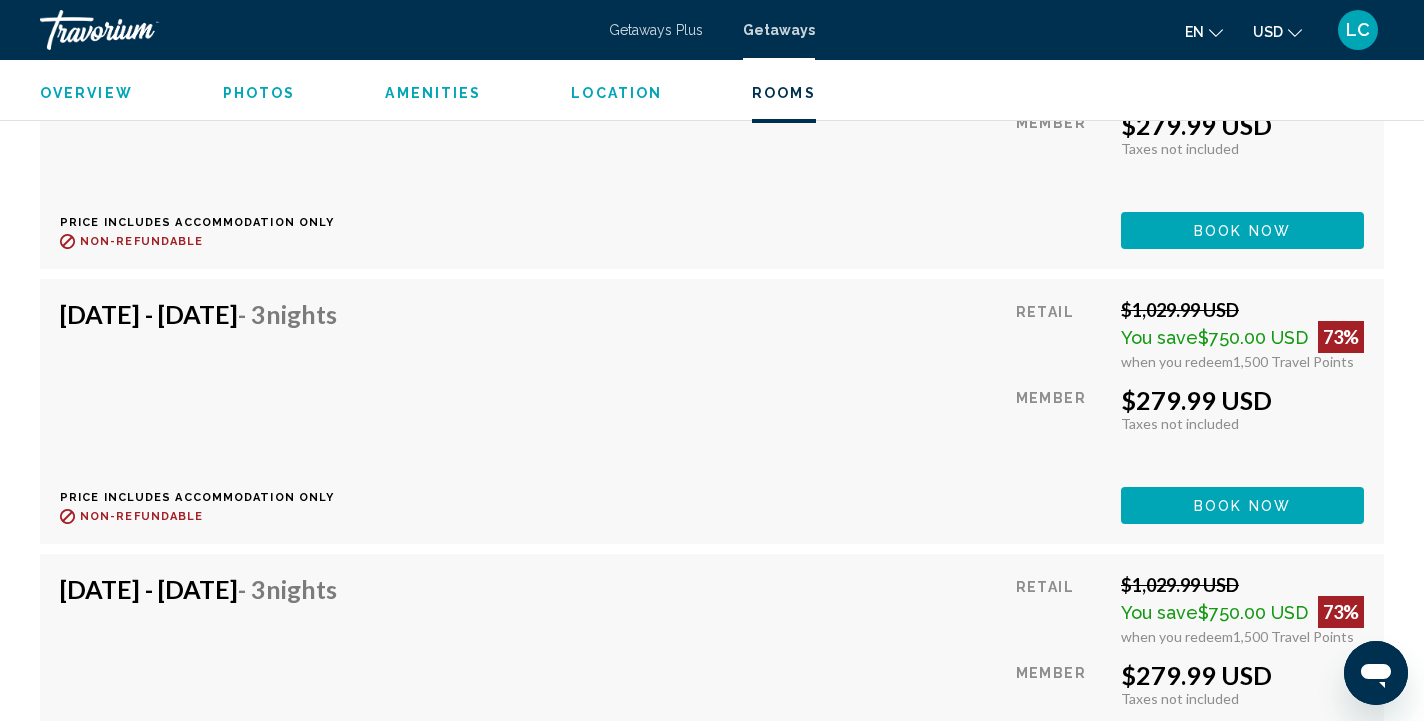 scroll, scrollTop: 25387, scrollLeft: 0, axis: vertical 